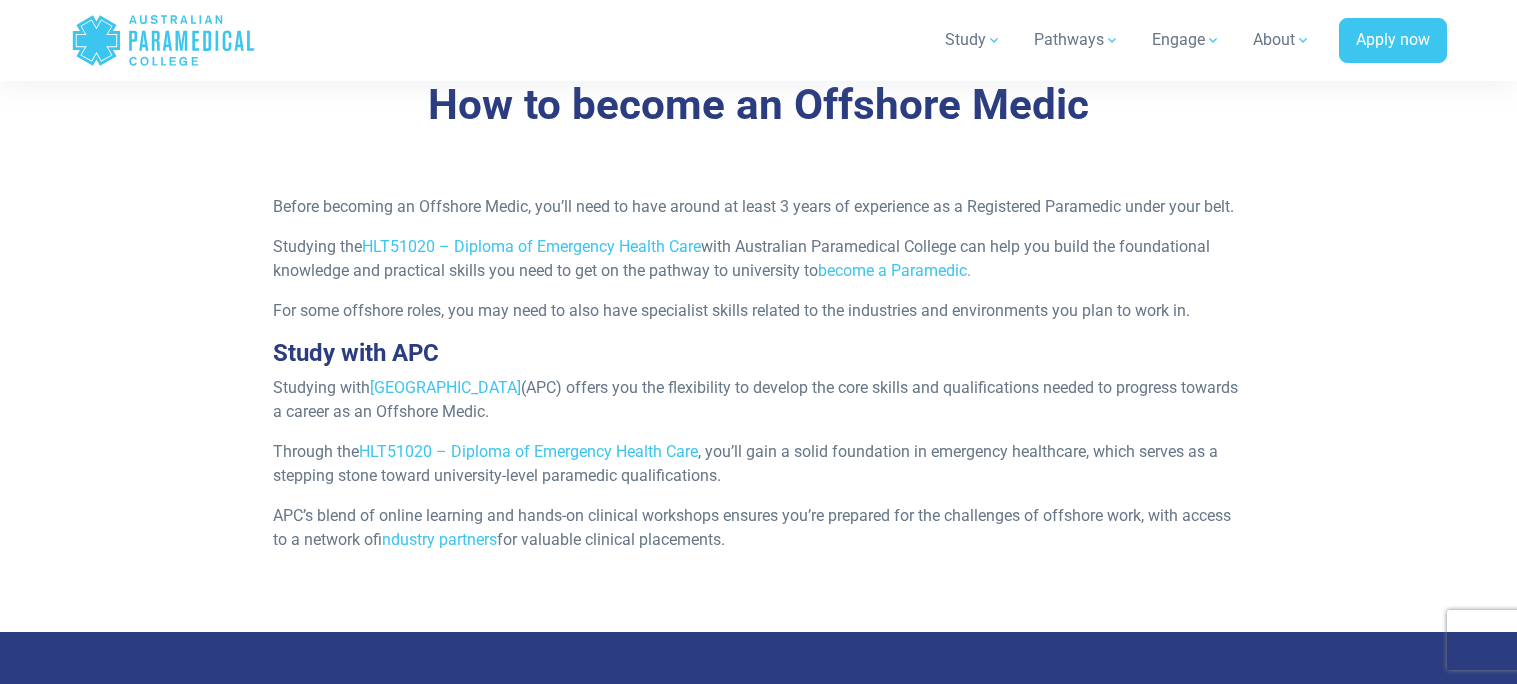 scroll, scrollTop: 1835, scrollLeft: 0, axis: vertical 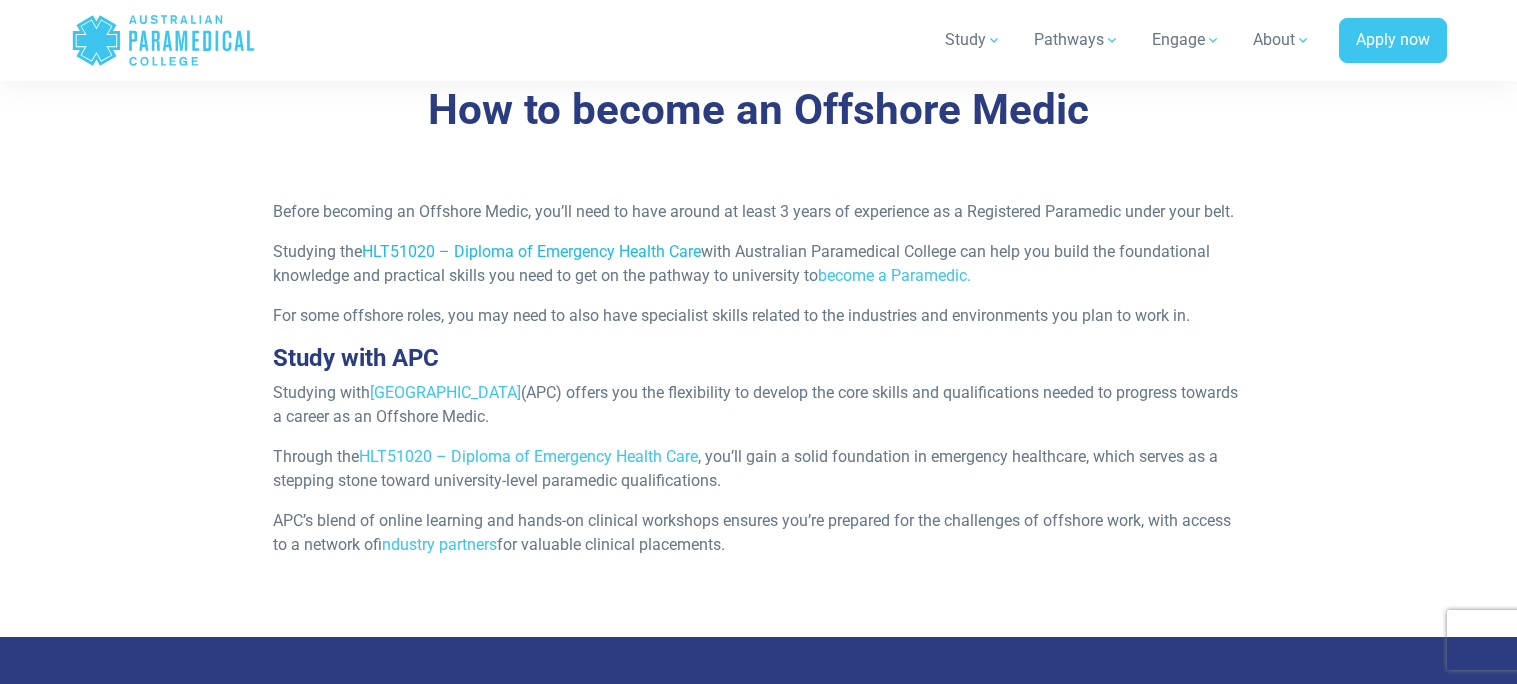 click on "HLT51020 – Diploma of Emergency Health Care" at bounding box center (531, 251) 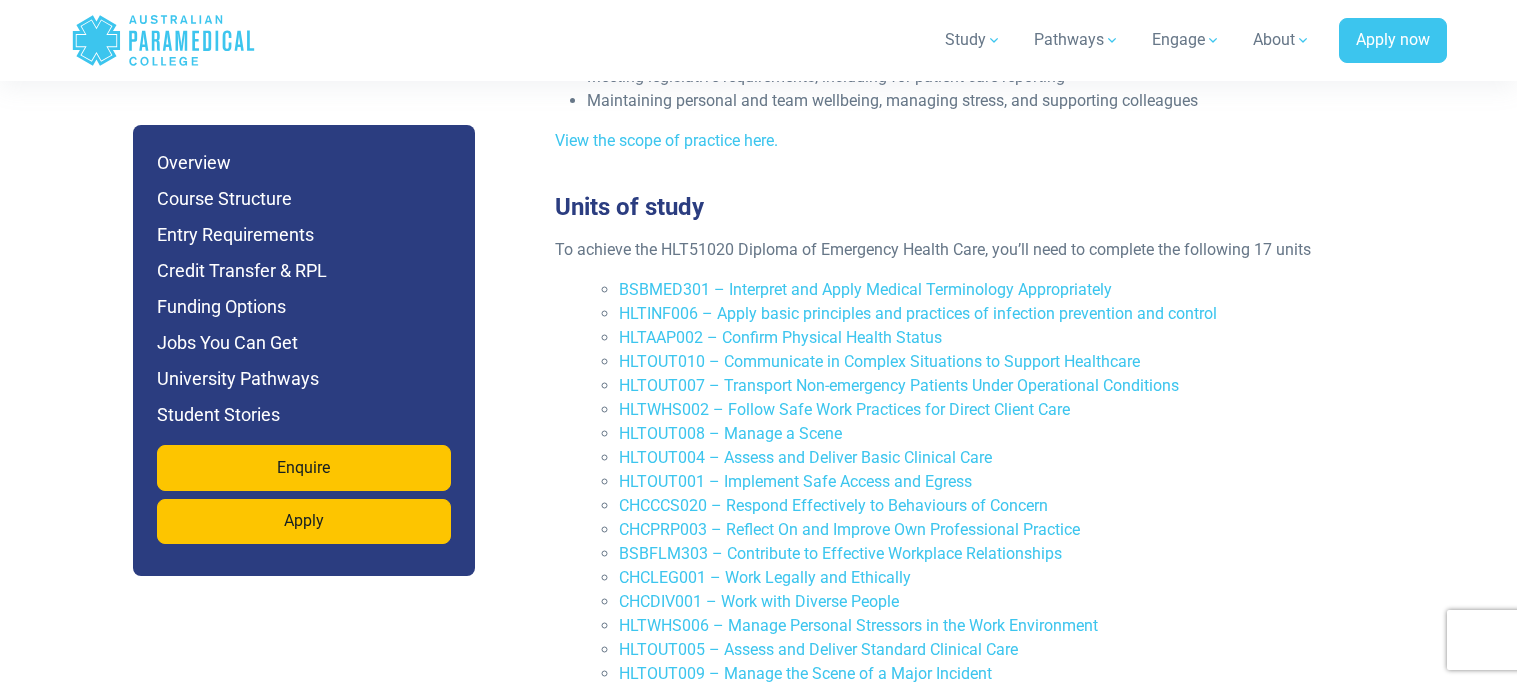 scroll, scrollTop: 4258, scrollLeft: 0, axis: vertical 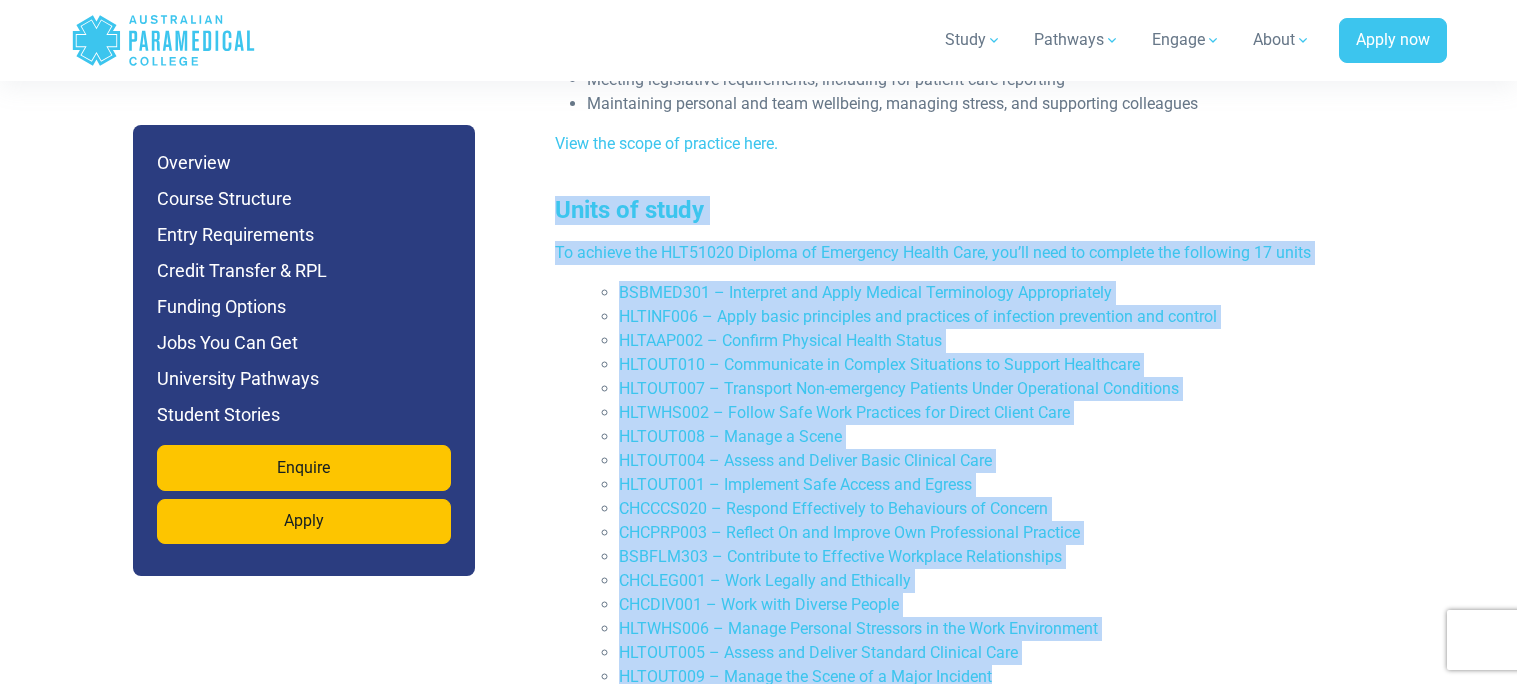 drag, startPoint x: 547, startPoint y: 124, endPoint x: 1021, endPoint y: 613, distance: 681.0264 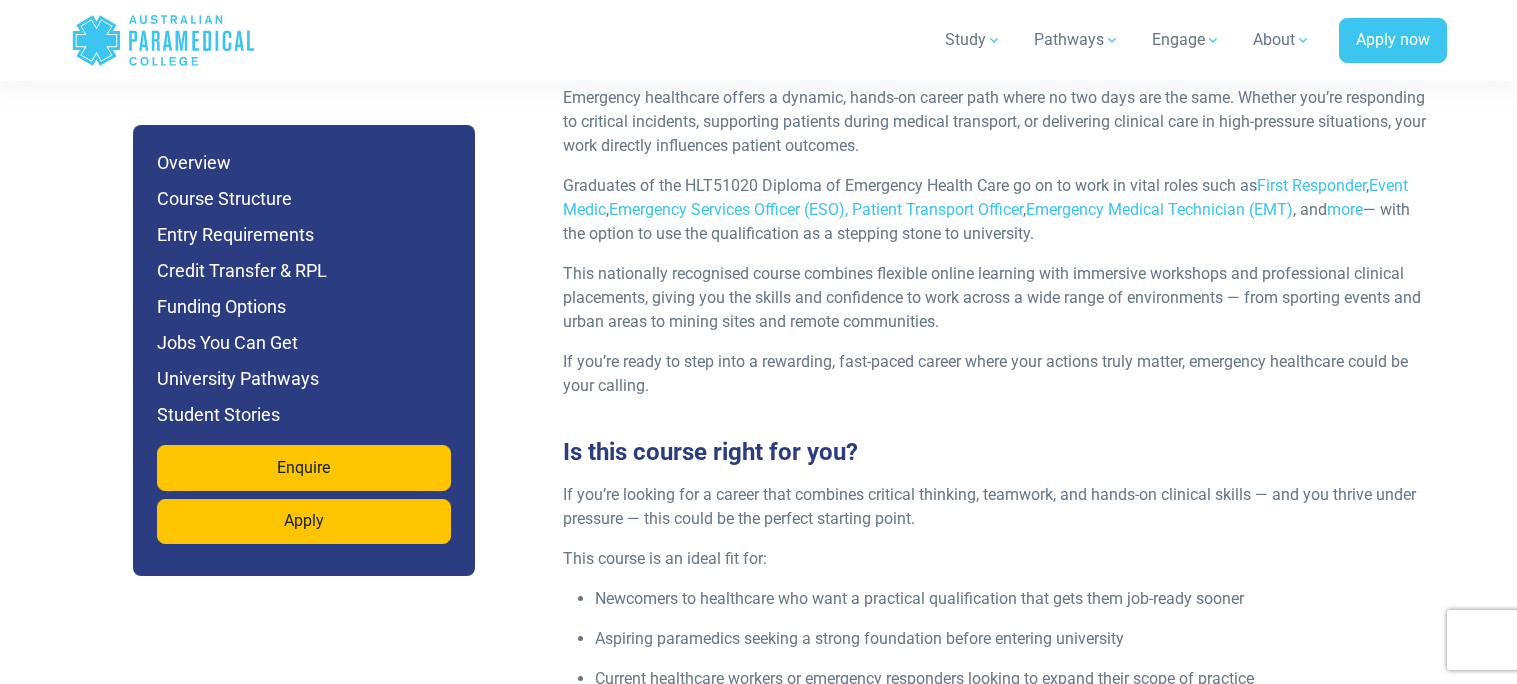 scroll, scrollTop: 2344, scrollLeft: 0, axis: vertical 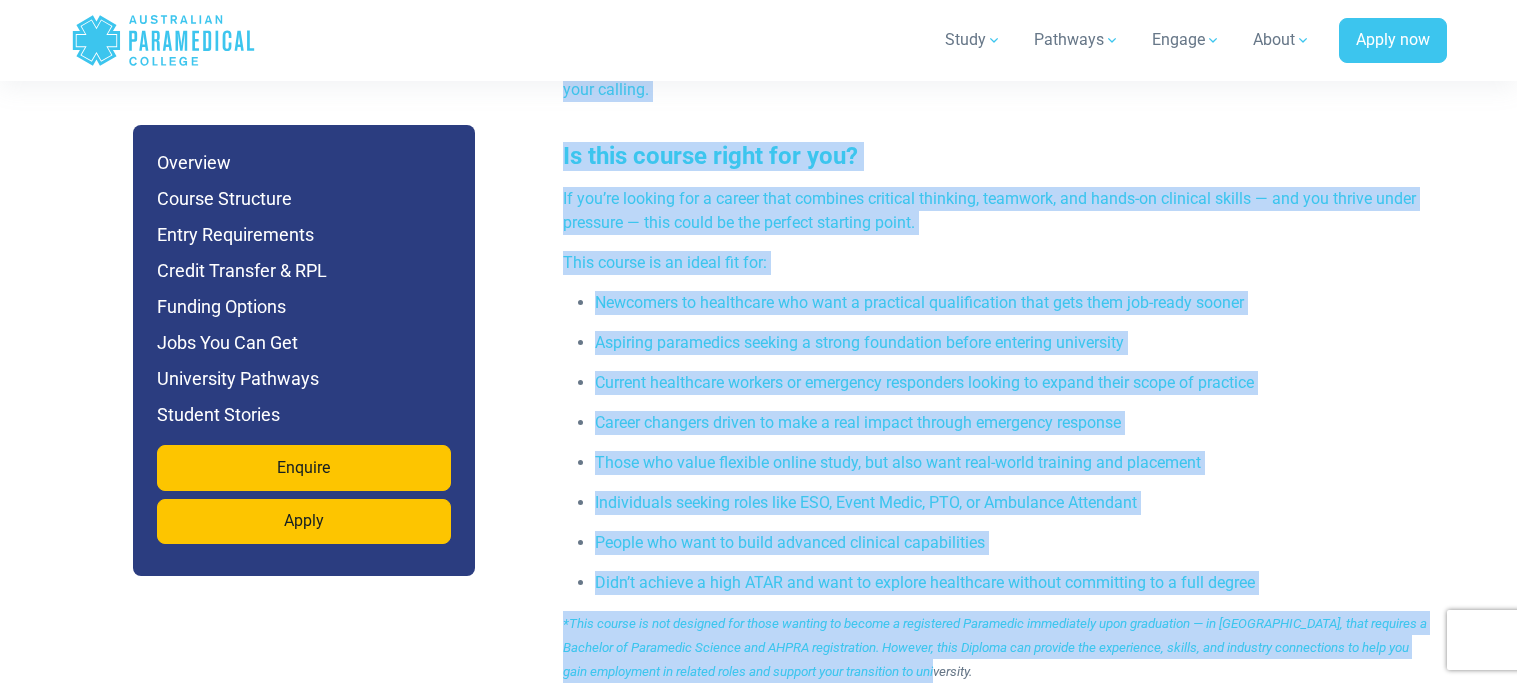 drag, startPoint x: 557, startPoint y: 192, endPoint x: 970, endPoint y: 614, distance: 590.46844 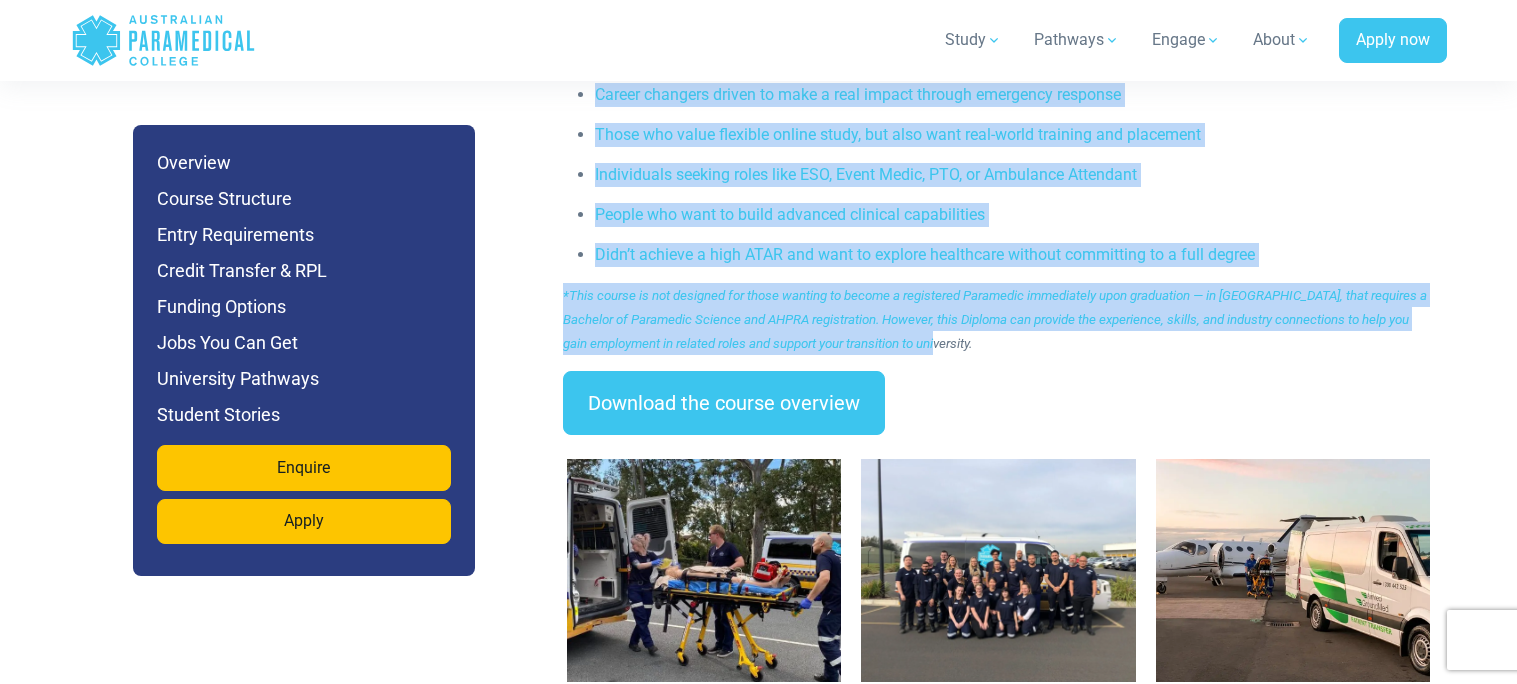 scroll, scrollTop: 3005, scrollLeft: 0, axis: vertical 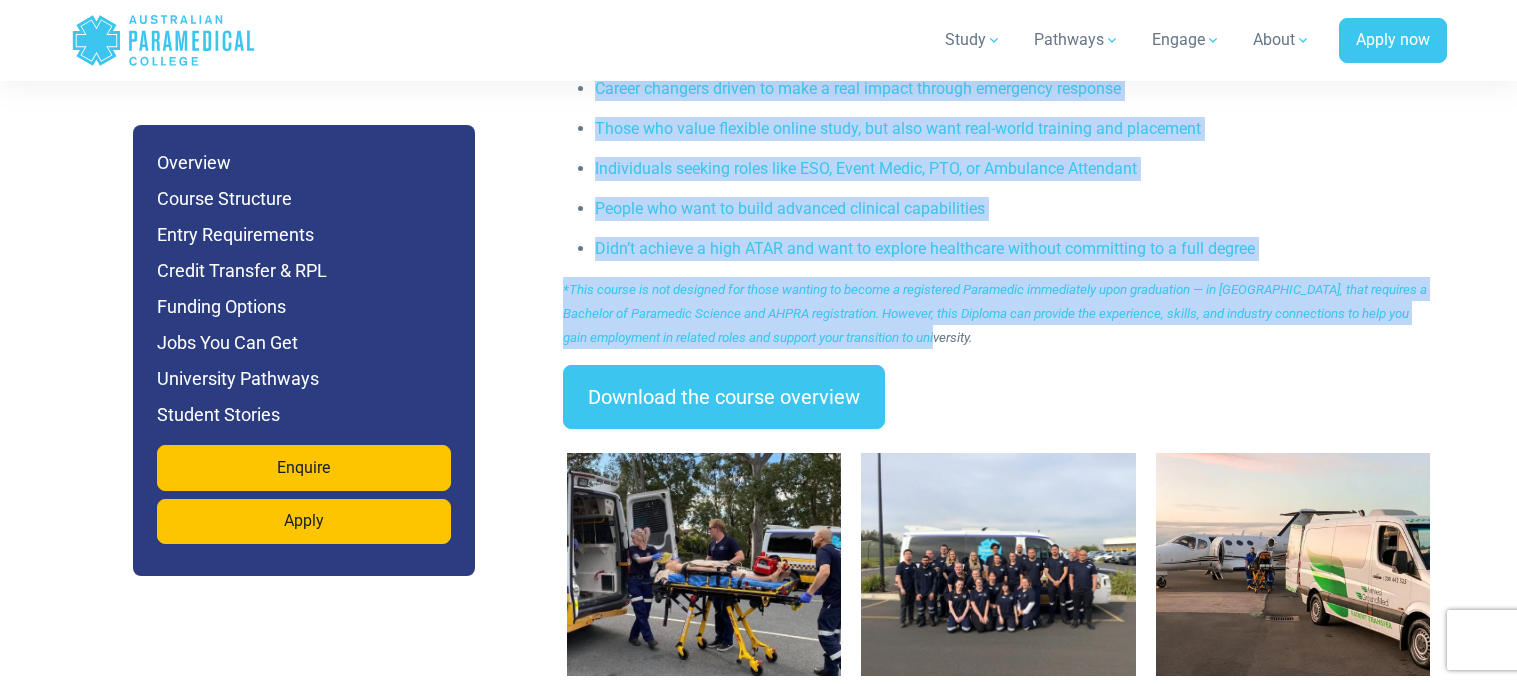 click on "*This course is not designed for those wanting to become a registered Paramedic immediately upon graduation — in [GEOGRAPHIC_DATA], that requires a Bachelor of Paramedic Science and AHPRA registration. However, this Diploma can provide the experience, skills, and industry connections to help you gain employment in related roles and support your transition to university." at bounding box center (995, 313) 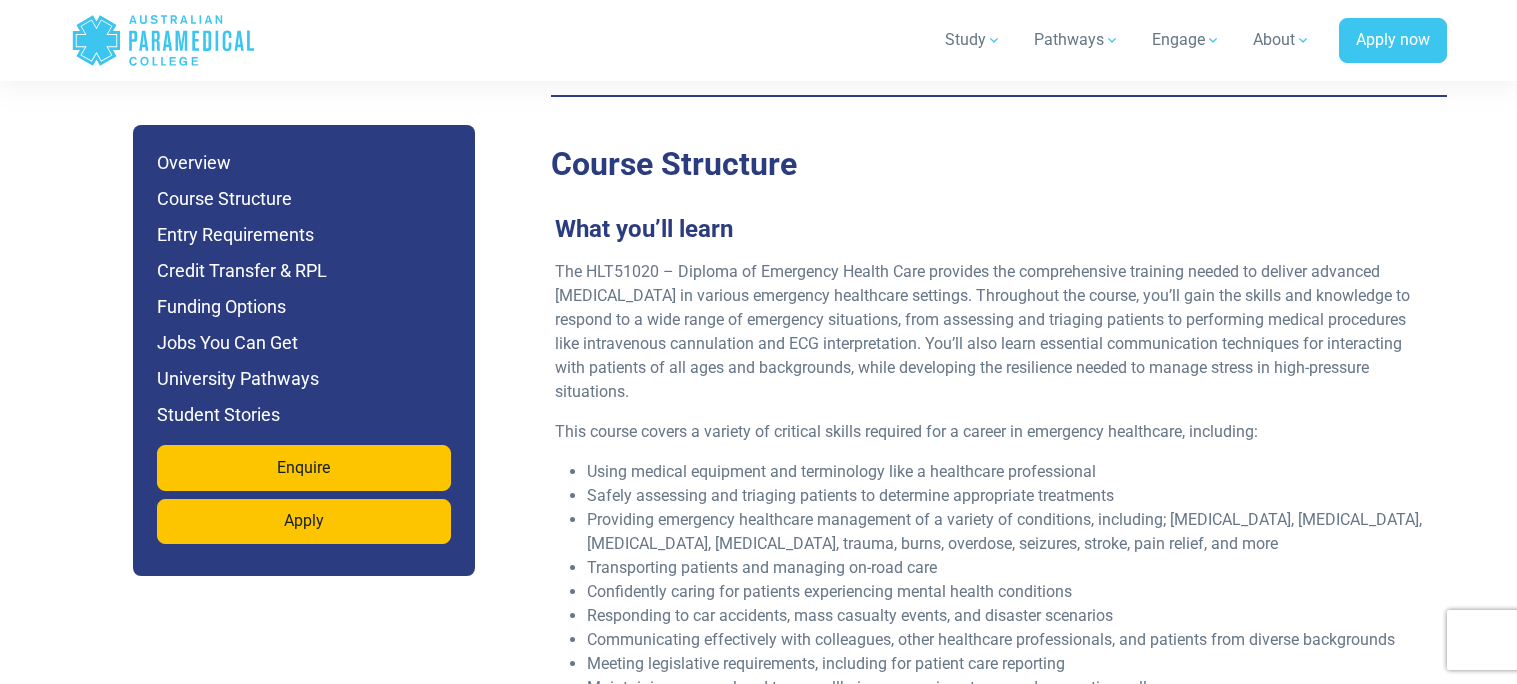 scroll, scrollTop: 3672, scrollLeft: 0, axis: vertical 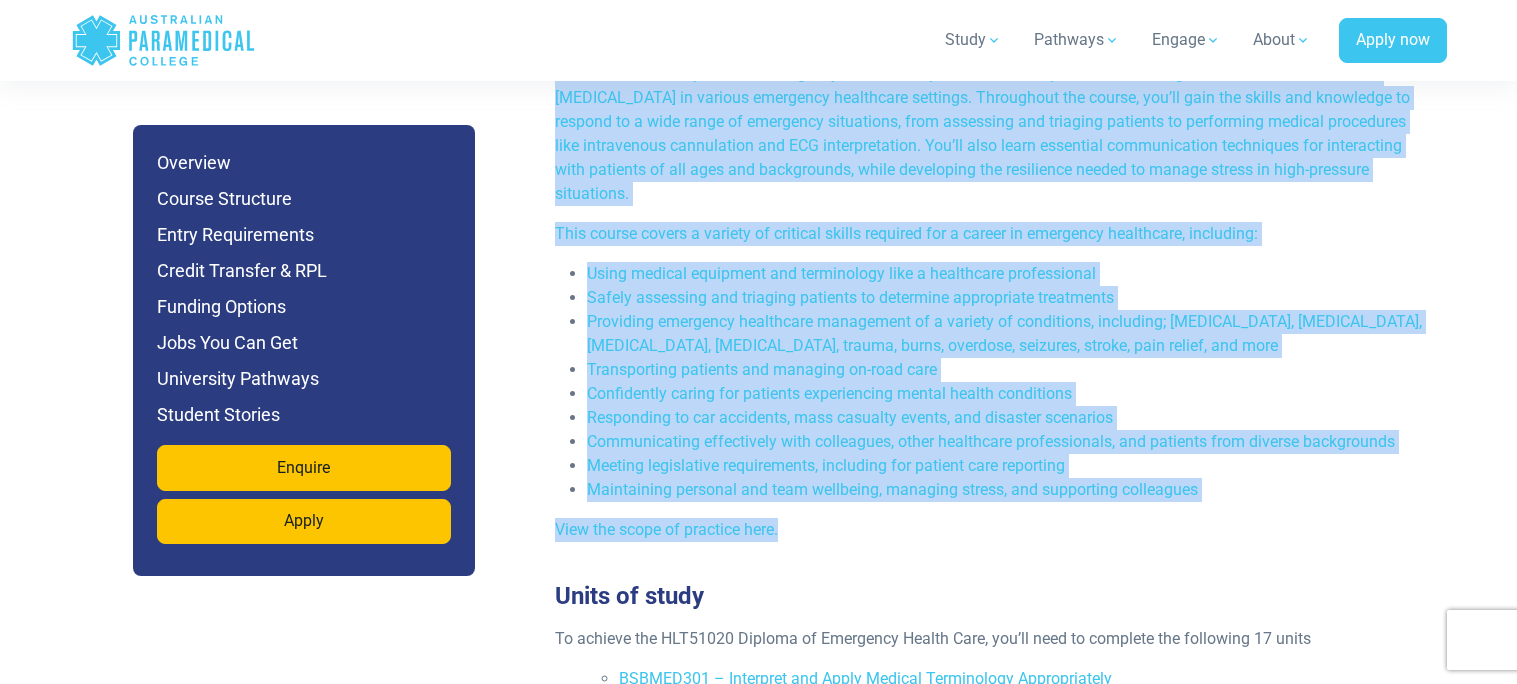 drag, startPoint x: 554, startPoint y: 116, endPoint x: 940, endPoint y: 477, distance: 528.5045 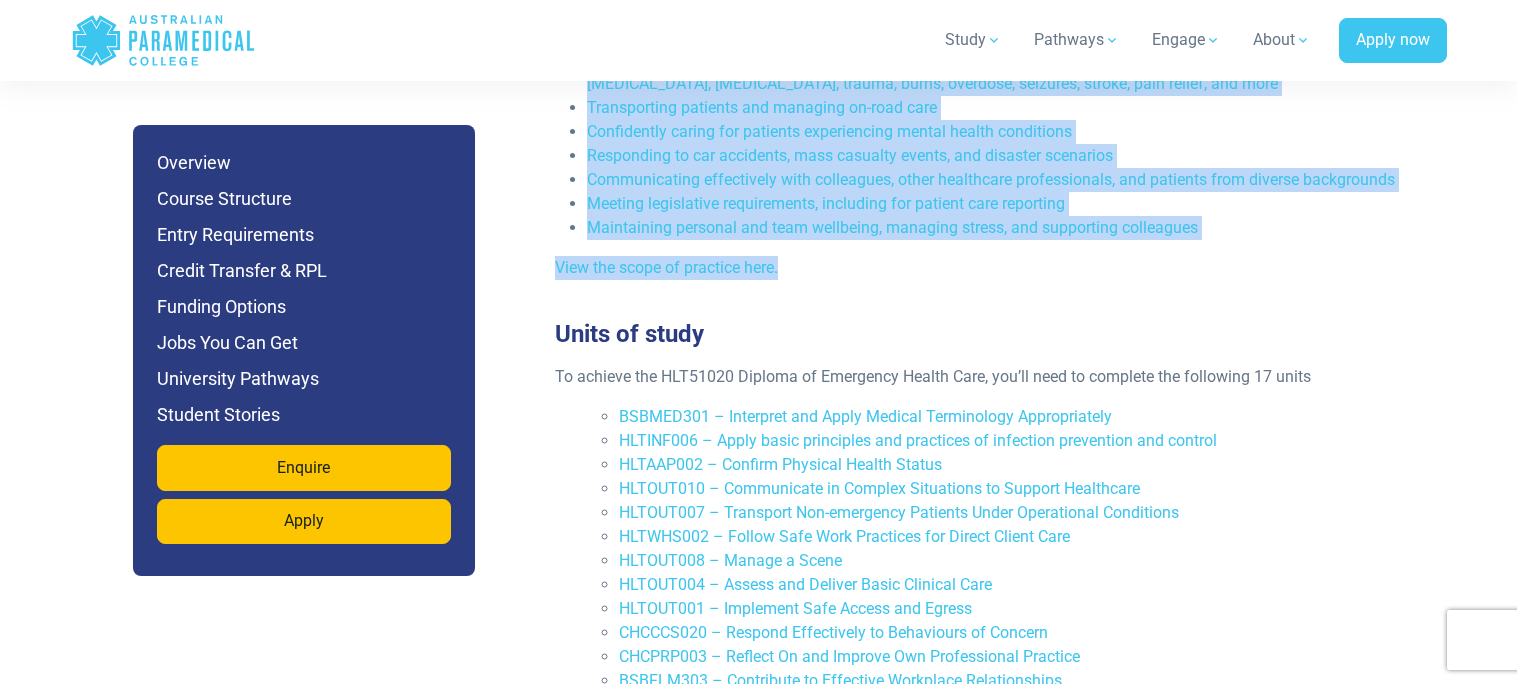 scroll, scrollTop: 4142, scrollLeft: 0, axis: vertical 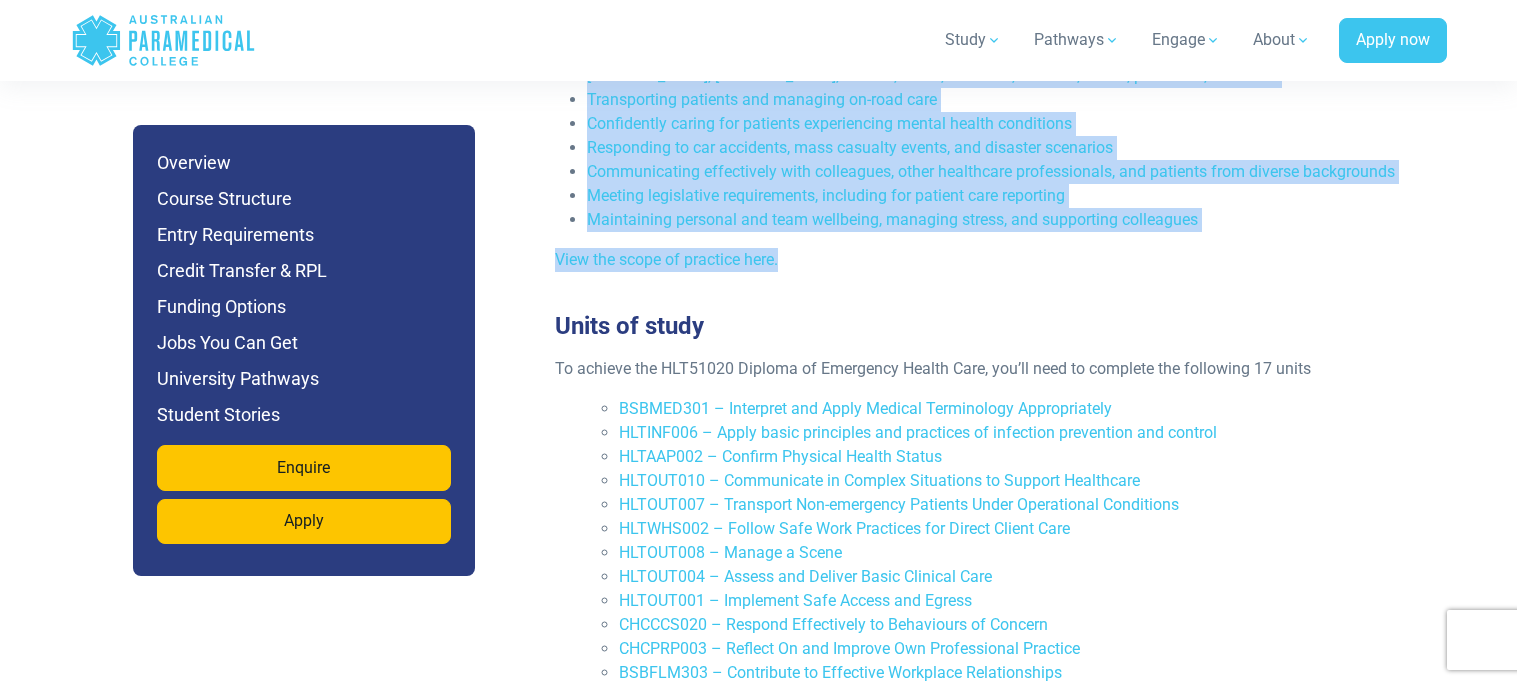 click on "What you’ll learn
The HLT51020 – Diploma of Emergency Health Care provides the comprehensive training needed to deliver advanced [MEDICAL_DATA] in various emergency healthcare settings. Throughout the course, you’ll gain the skills and knowledge to respond to a wide range of emergency situations, from assessing and triaging patients to performing medical procedures like intravenous cannulation and ECG interpretation. You’ll also learn essential communication techniques for interacting with patients of all ages and backgrounds, while developing the resilience needed to manage stress in high-pressure situations.
This course covers a variety of critical skills required for a career in emergency healthcare, including:
Using medical equipment and terminology like a healthcare professional
Safely assessing and triaging patients to determine appropriate treatments
Transporting patients and managing on-road care" at bounding box center (991, 17) 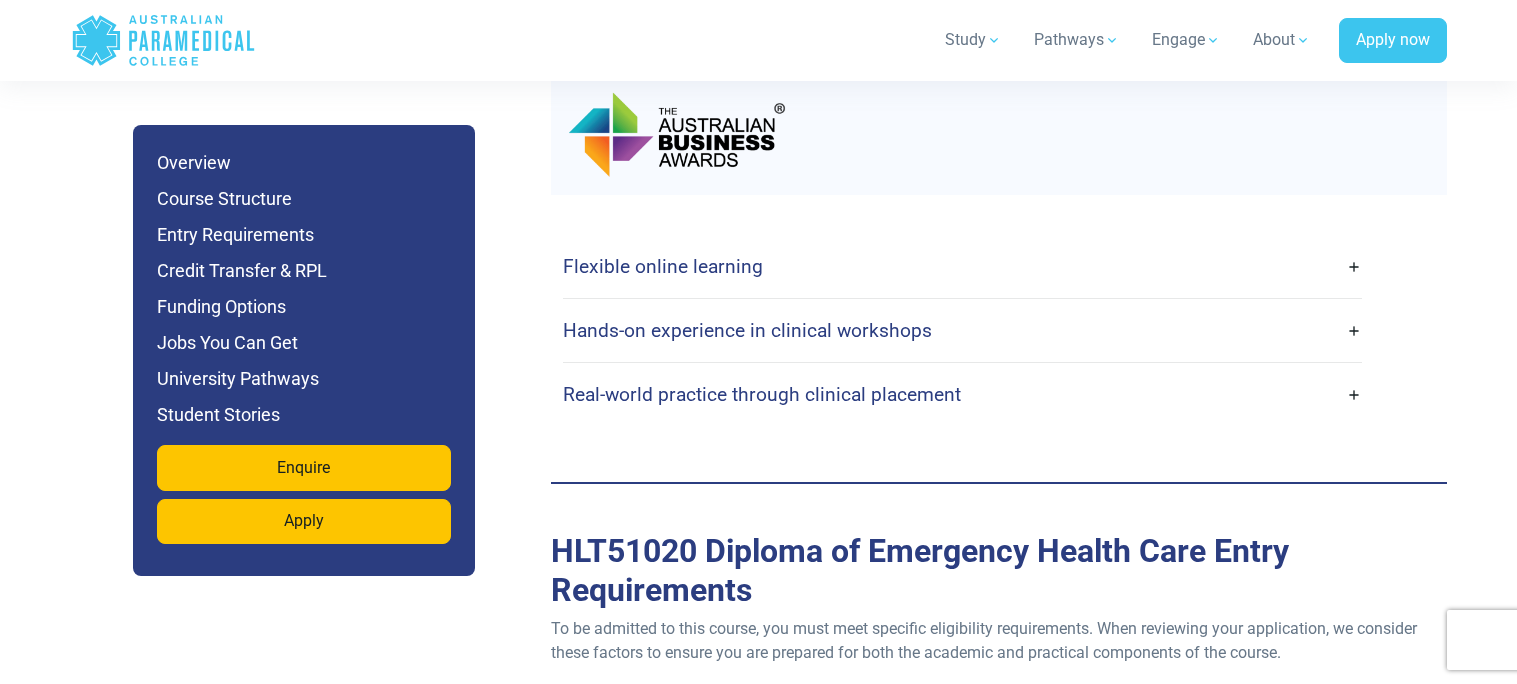 scroll, scrollTop: 5064, scrollLeft: 0, axis: vertical 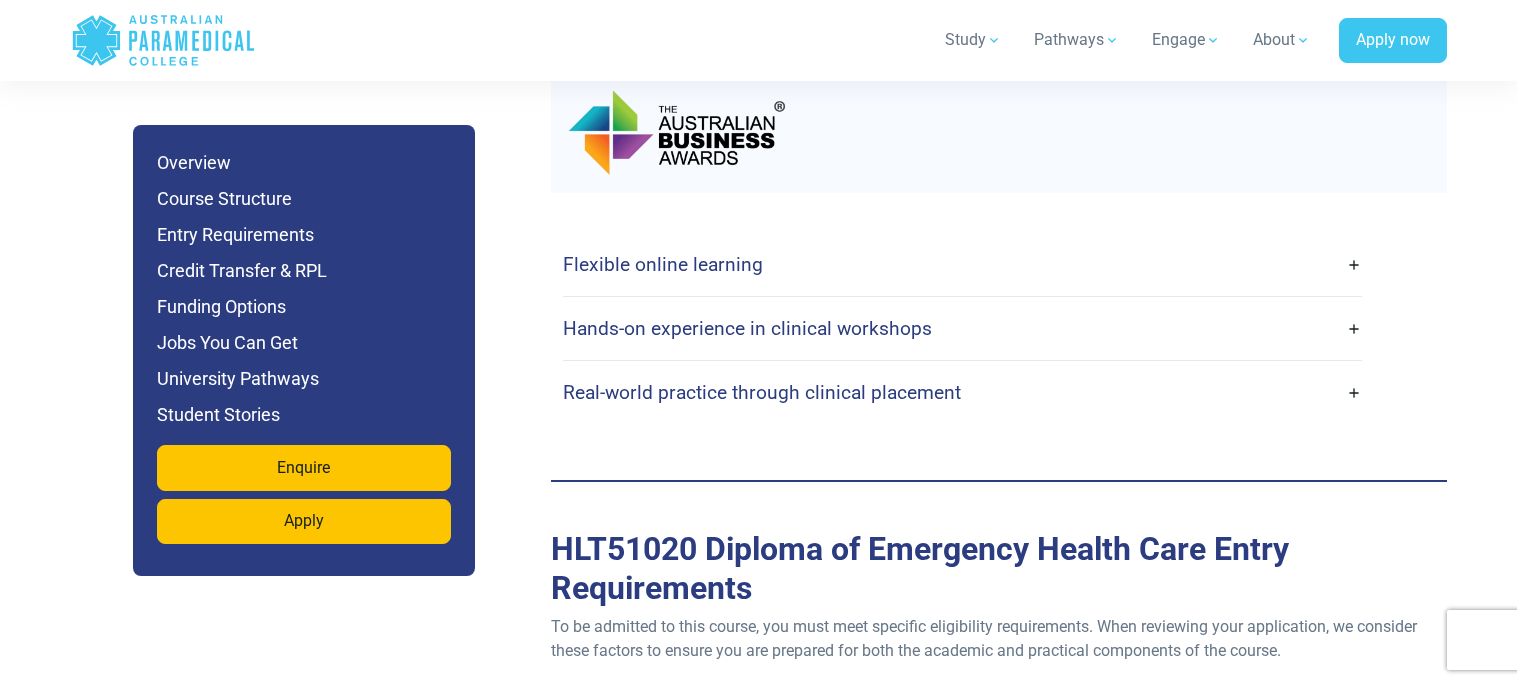 click on "Hands-on experience in clinical workshops" at bounding box center [962, 328] 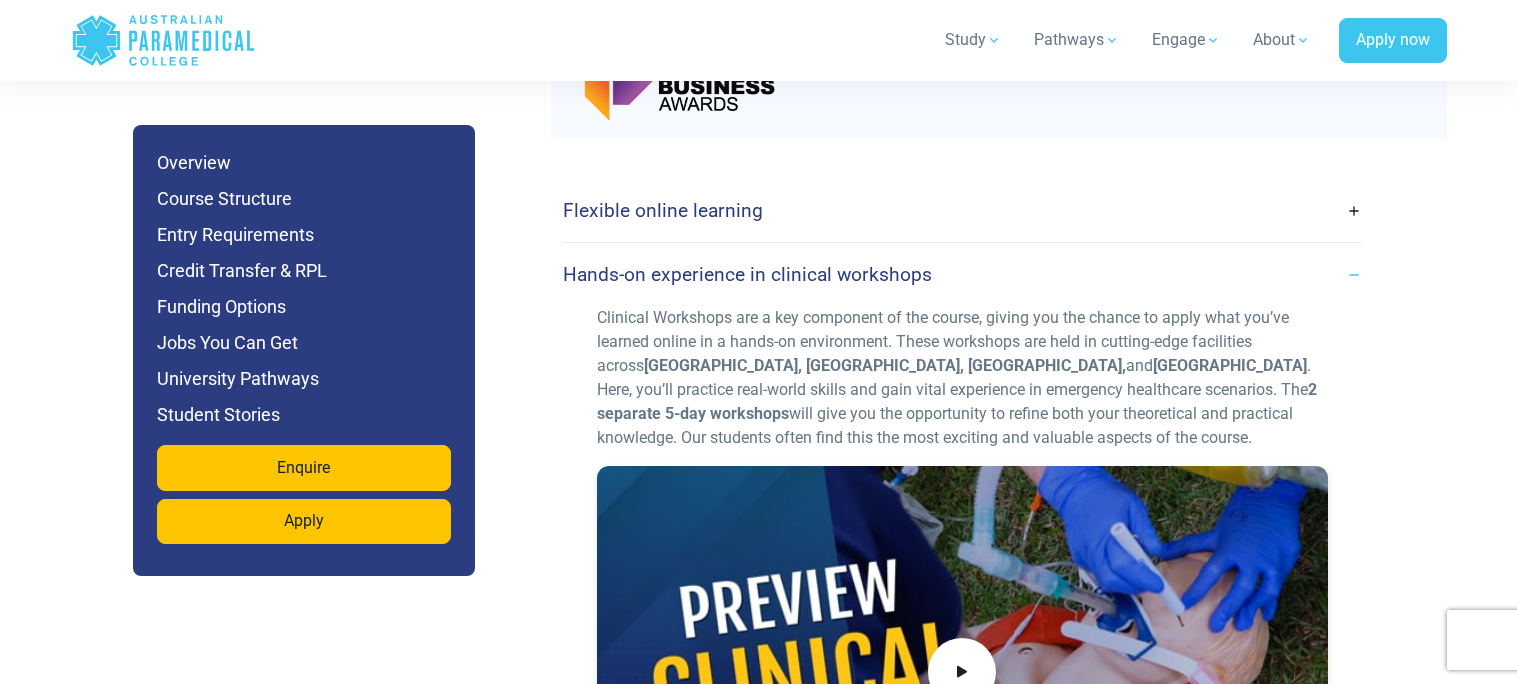 scroll, scrollTop: 5125, scrollLeft: 0, axis: vertical 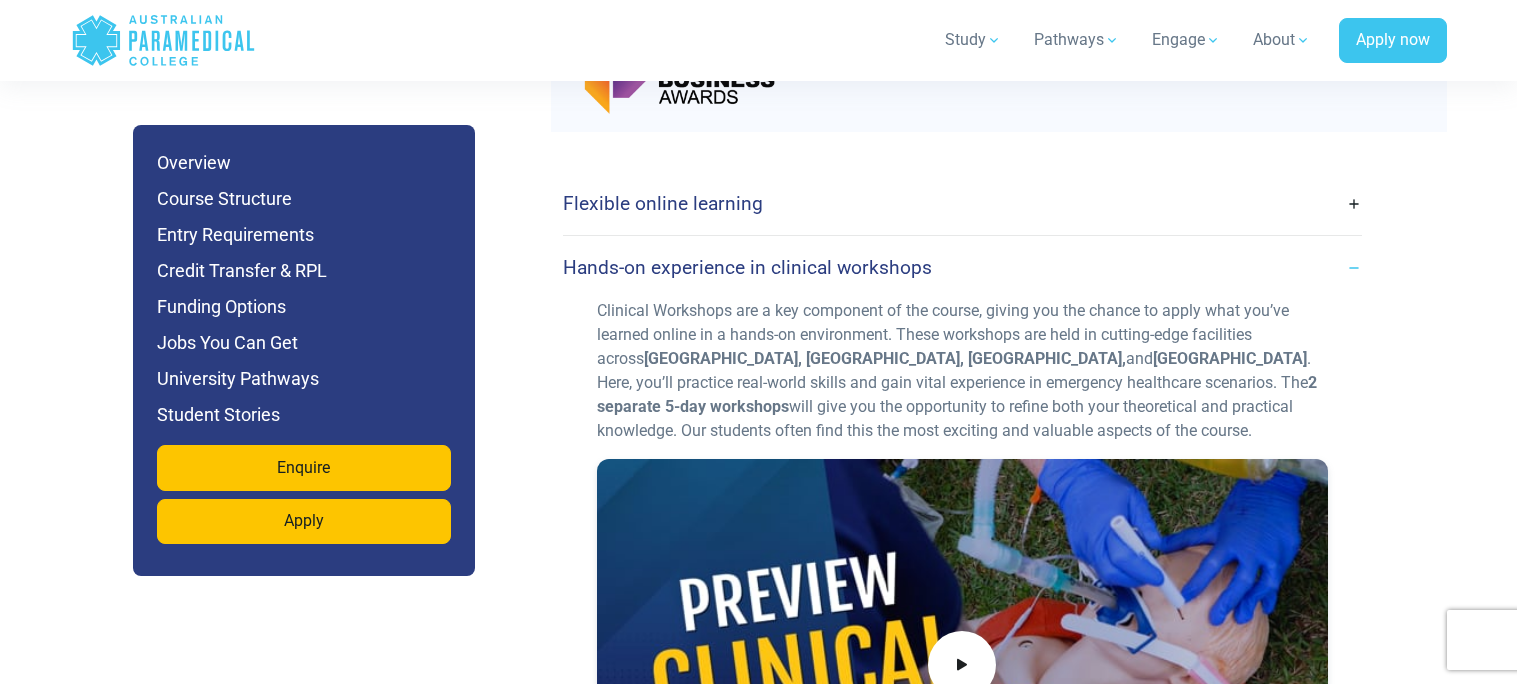 click on "Flexible online learning" at bounding box center (663, 203) 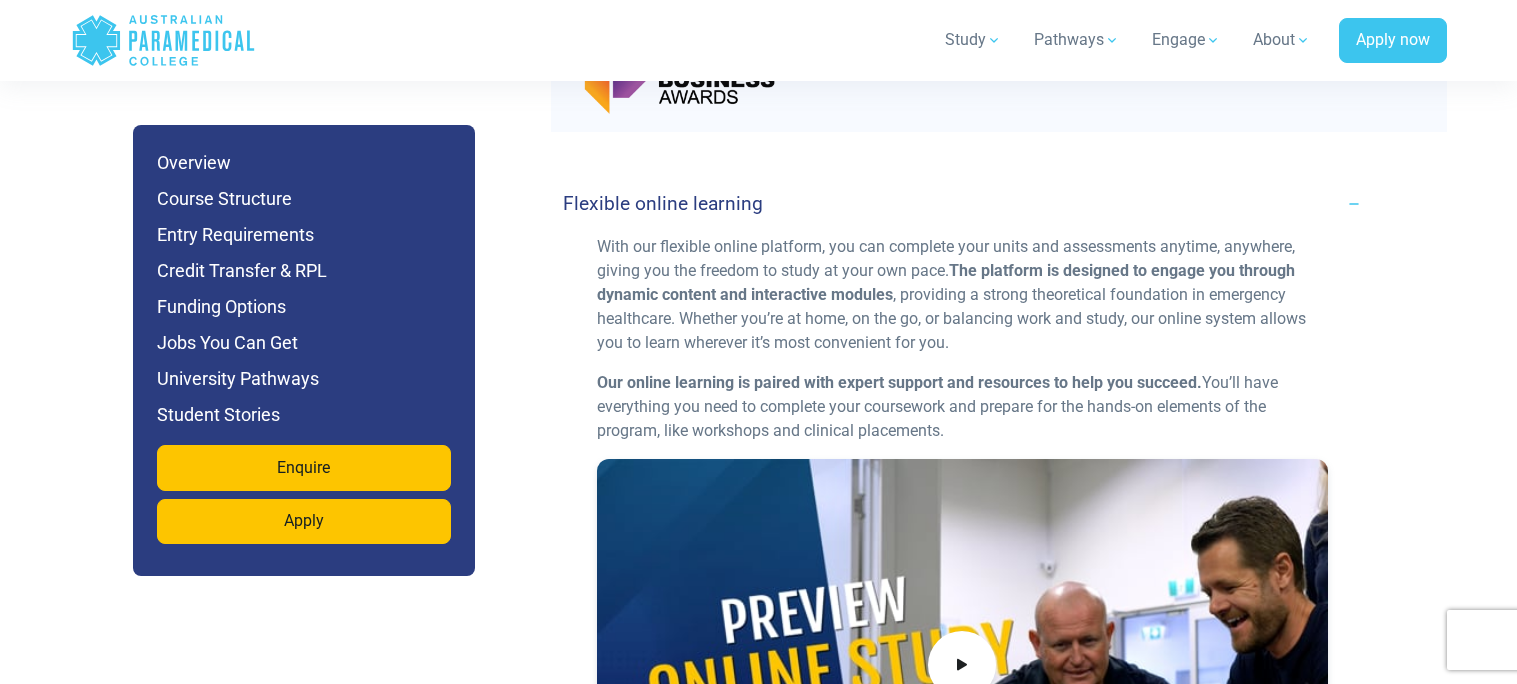 drag, startPoint x: 548, startPoint y: 123, endPoint x: 967, endPoint y: 359, distance: 480.89188 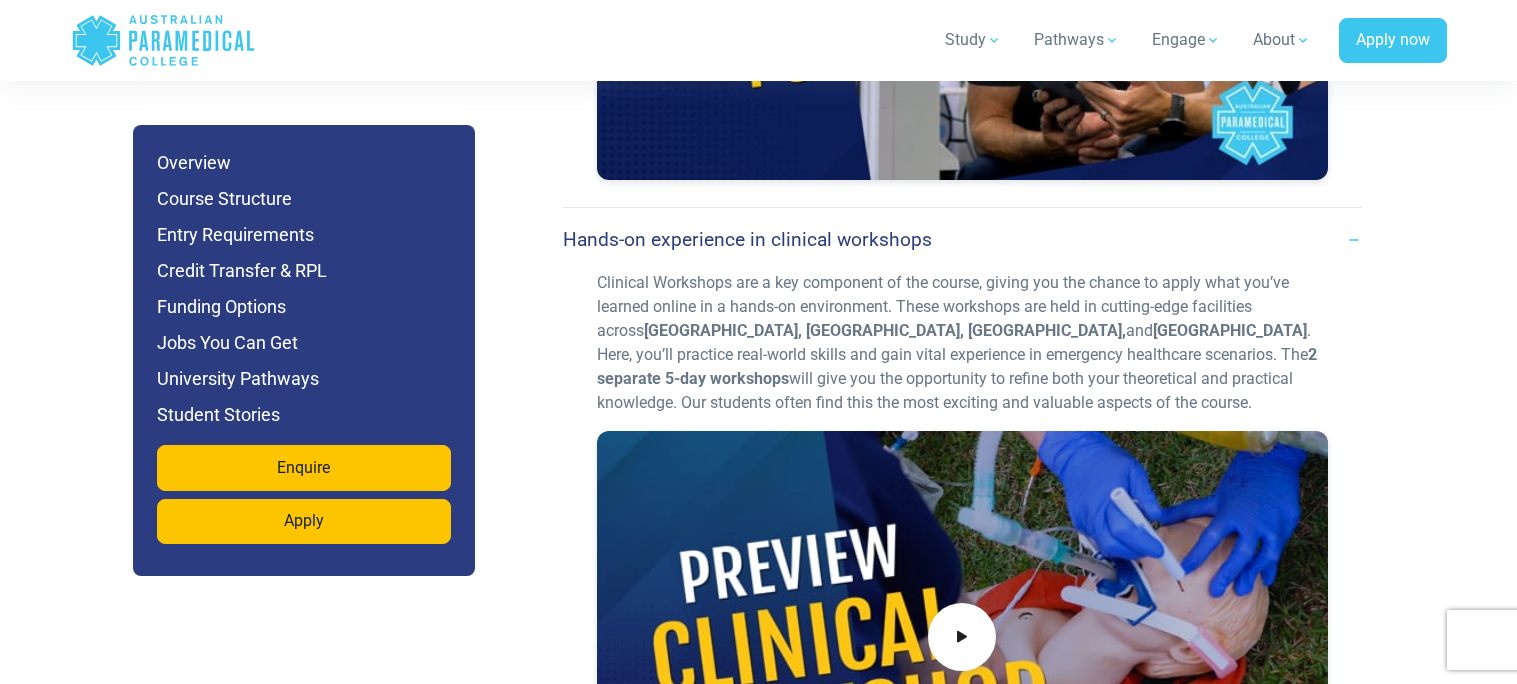 scroll, scrollTop: 5820, scrollLeft: 0, axis: vertical 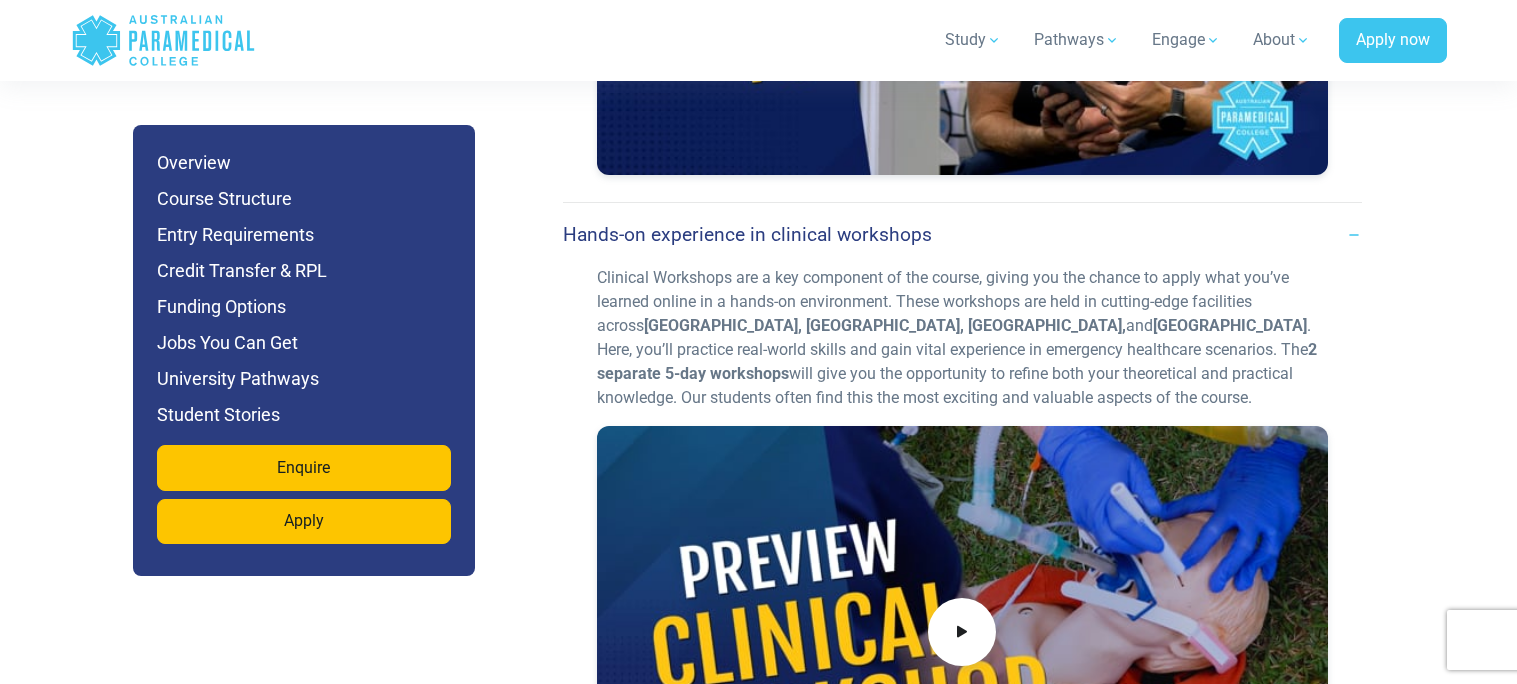 drag, startPoint x: 550, startPoint y: 155, endPoint x: 997, endPoint y: 319, distance: 476.1355 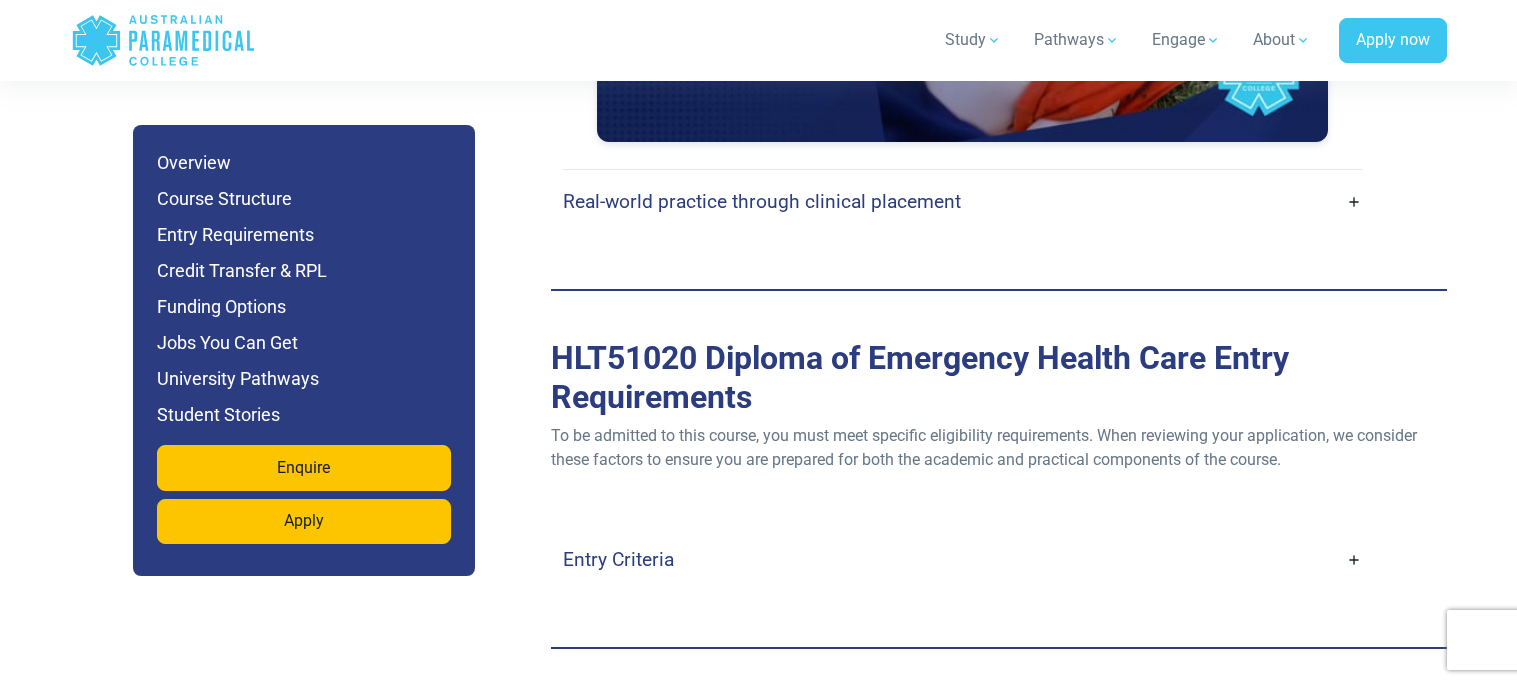 scroll, scrollTop: 6514, scrollLeft: 0, axis: vertical 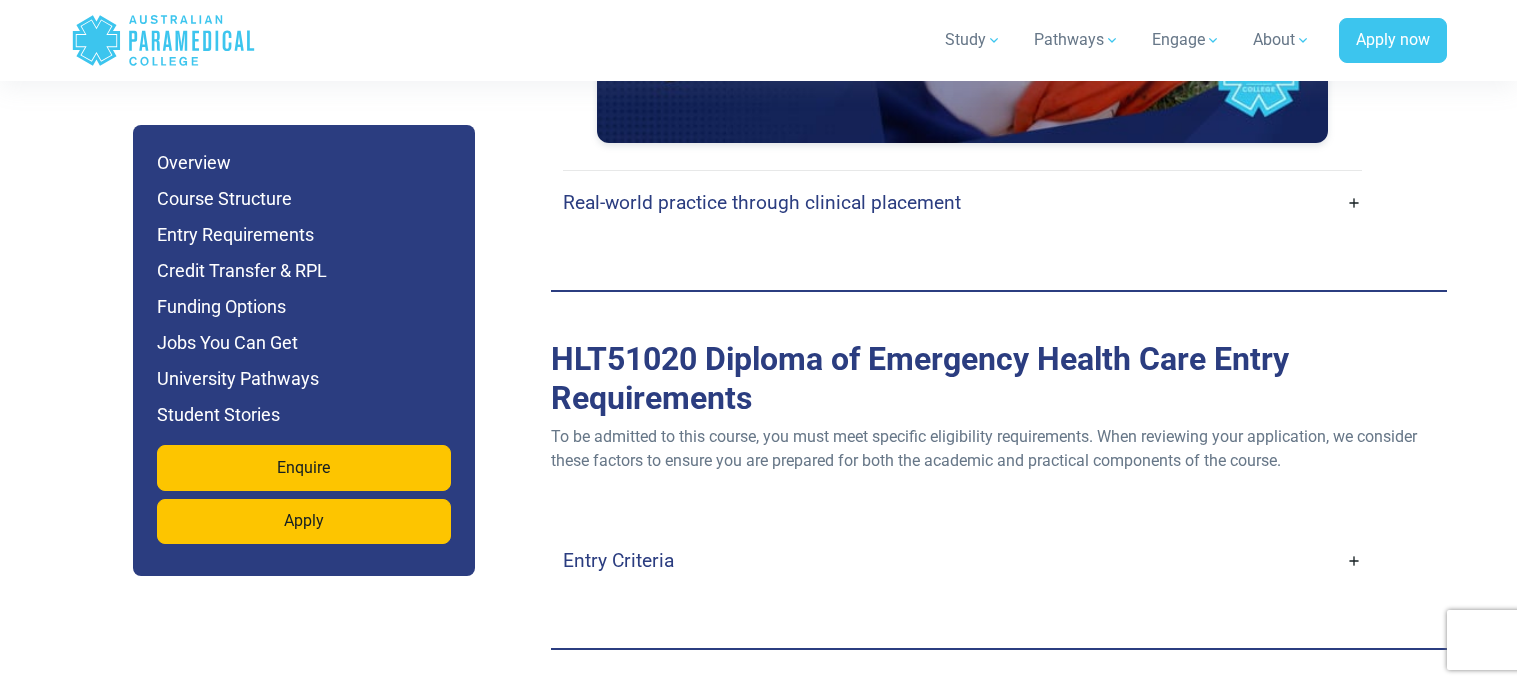 click on "Real-world practice through clinical placement" at bounding box center [762, 202] 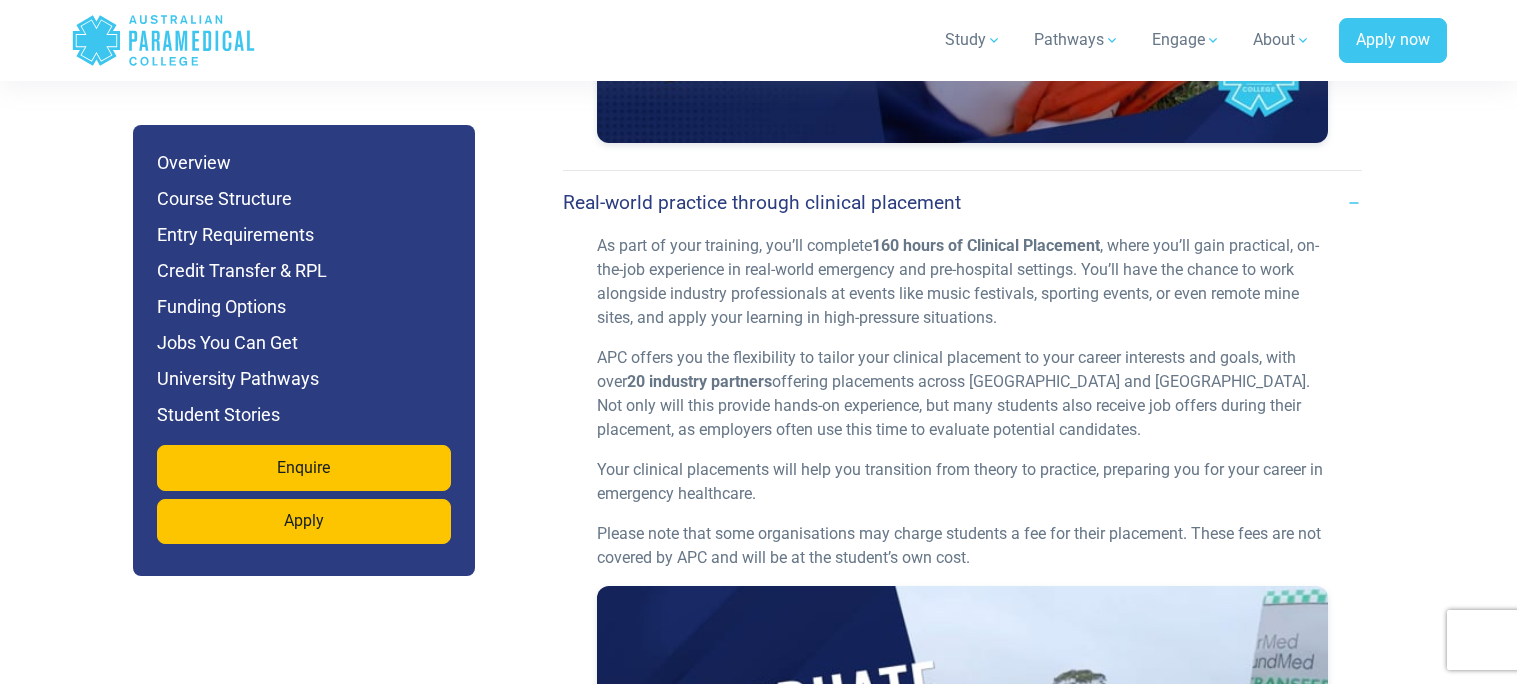 drag, startPoint x: 548, startPoint y: 123, endPoint x: 997, endPoint y: 480, distance: 573.6288 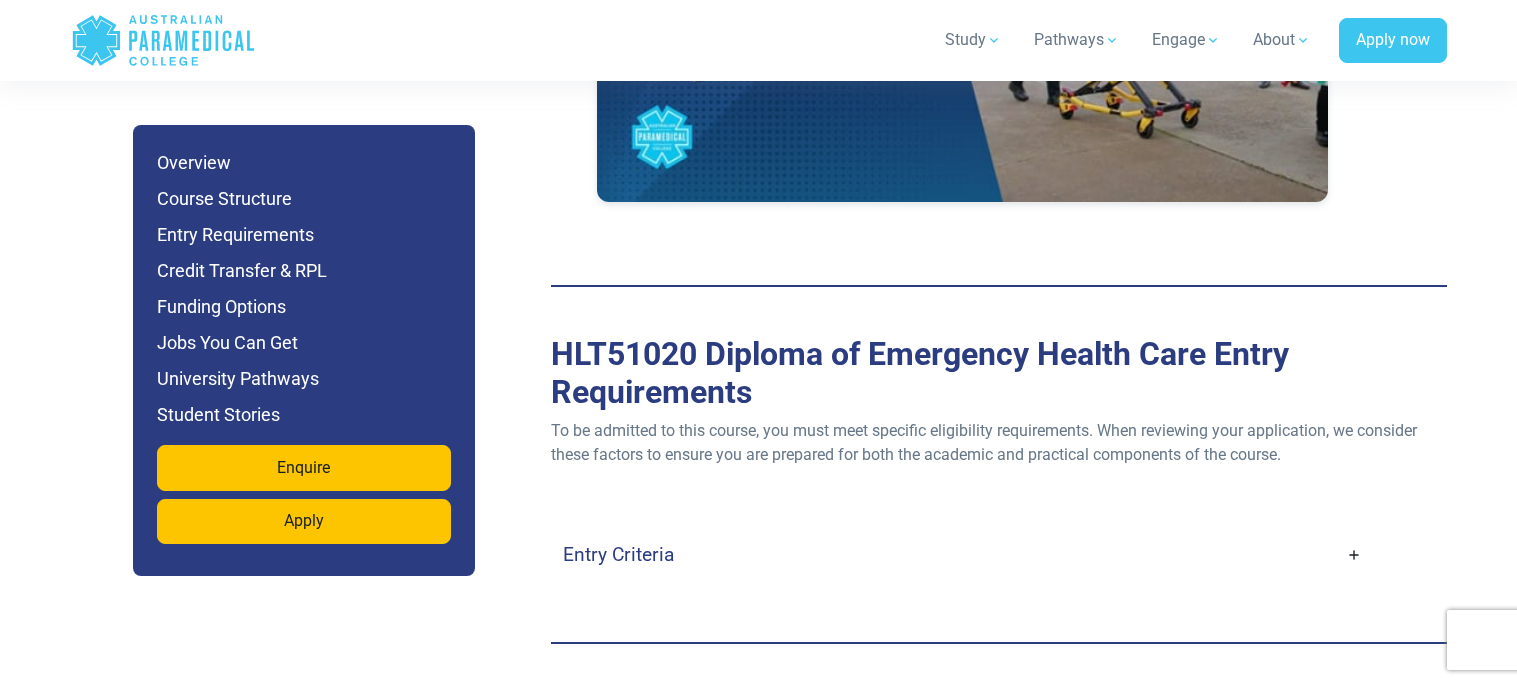 scroll, scrollTop: 7316, scrollLeft: 0, axis: vertical 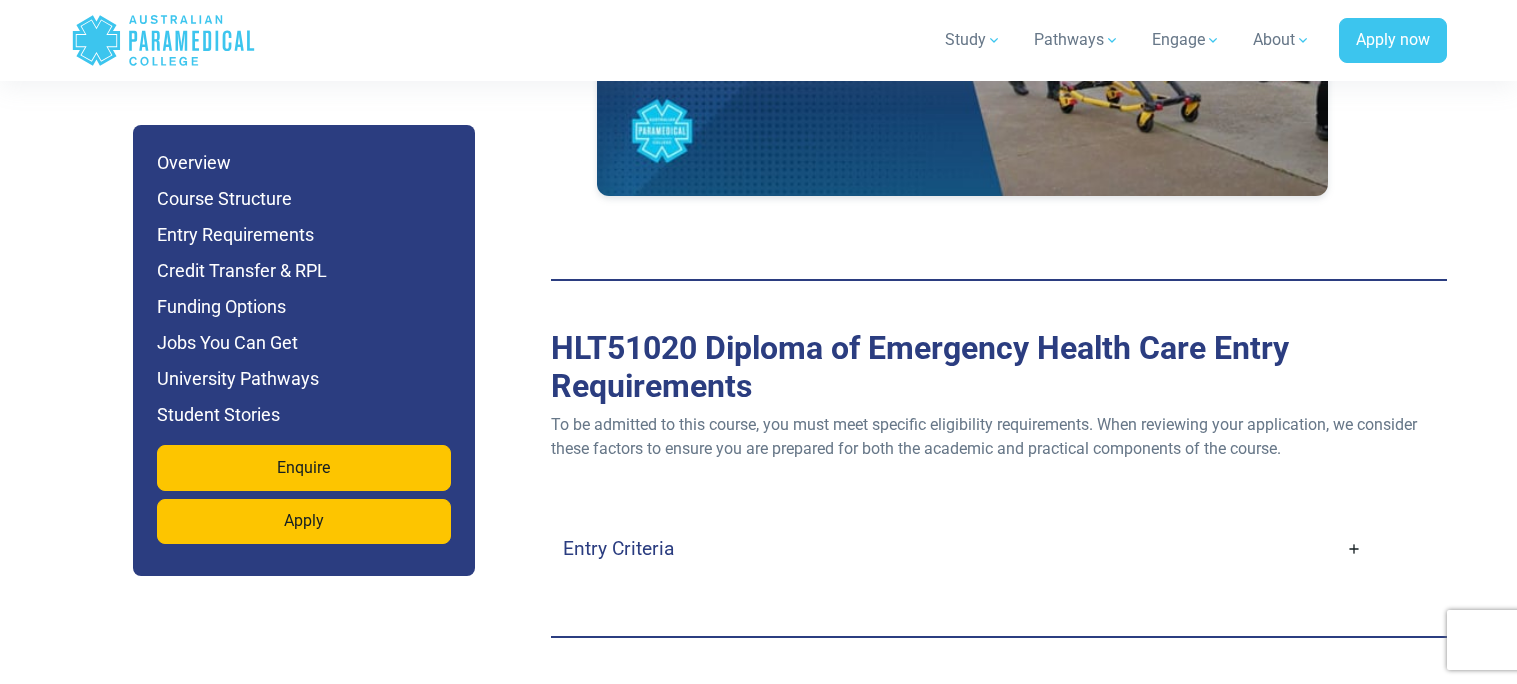 click on "Overview
Location
Australia & [GEOGRAPHIC_DATA], with in-person attendance at an APC Campus
Delivery mode
Flexible eLearning, with 2 x 5-day Clinical Workshops and 160 hours of Clinical Placement" at bounding box center [999, -341] 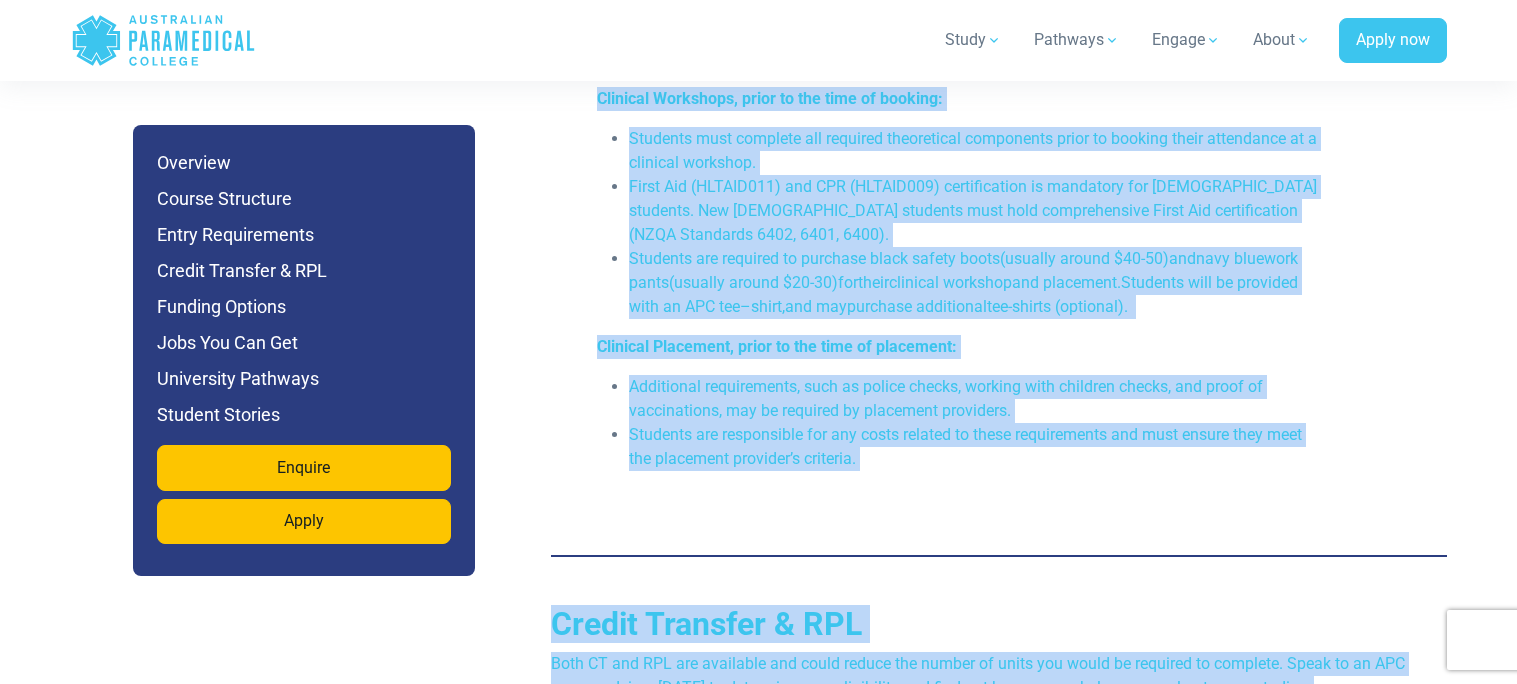 scroll, scrollTop: 8170, scrollLeft: 0, axis: vertical 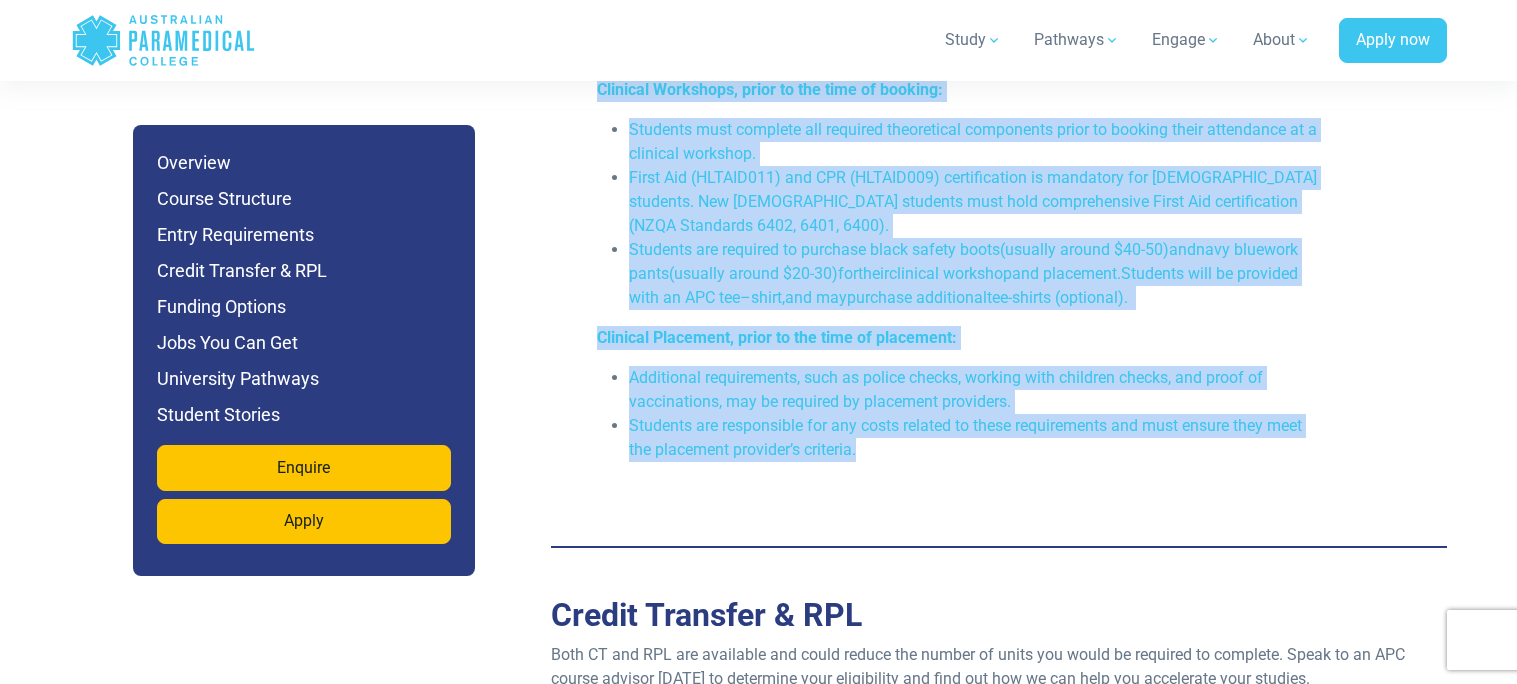 drag, startPoint x: 545, startPoint y: 260, endPoint x: 1132, endPoint y: 396, distance: 602.54877 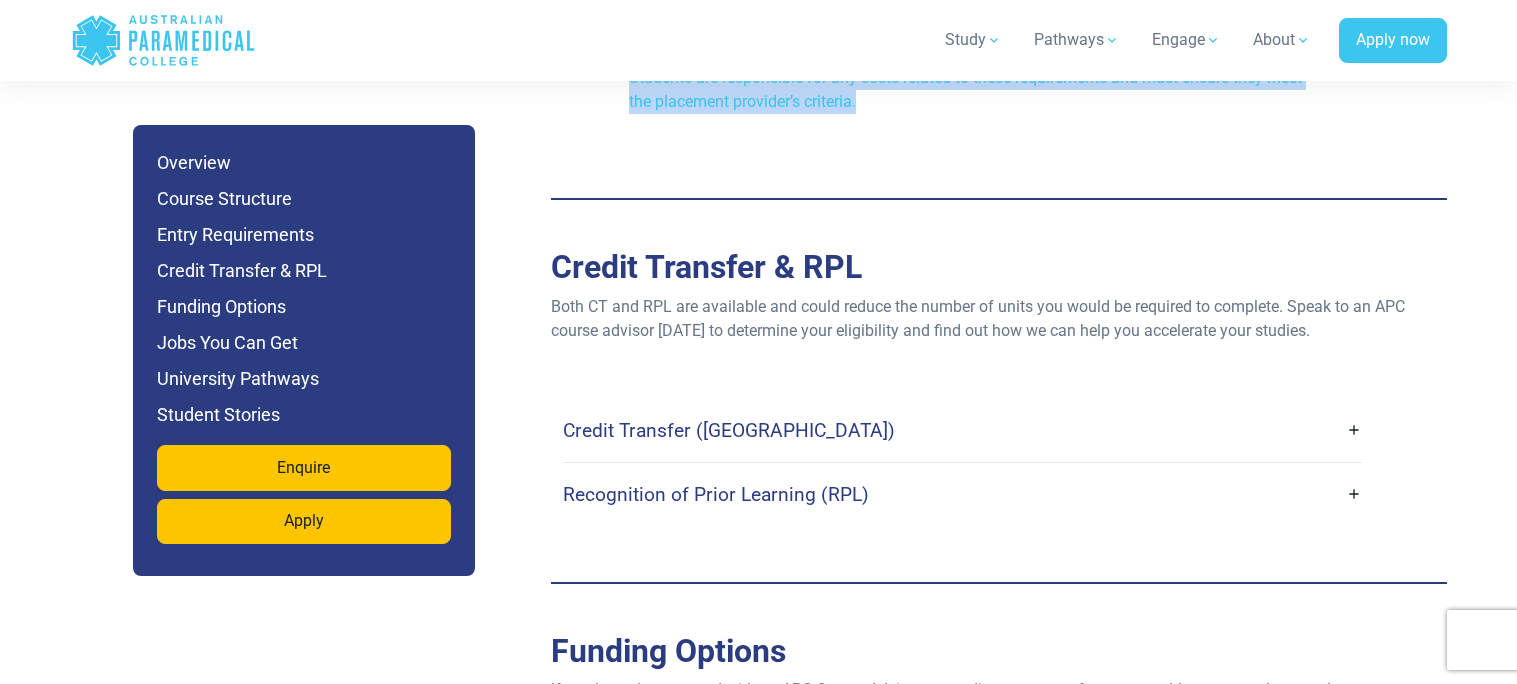 scroll, scrollTop: 8520, scrollLeft: 0, axis: vertical 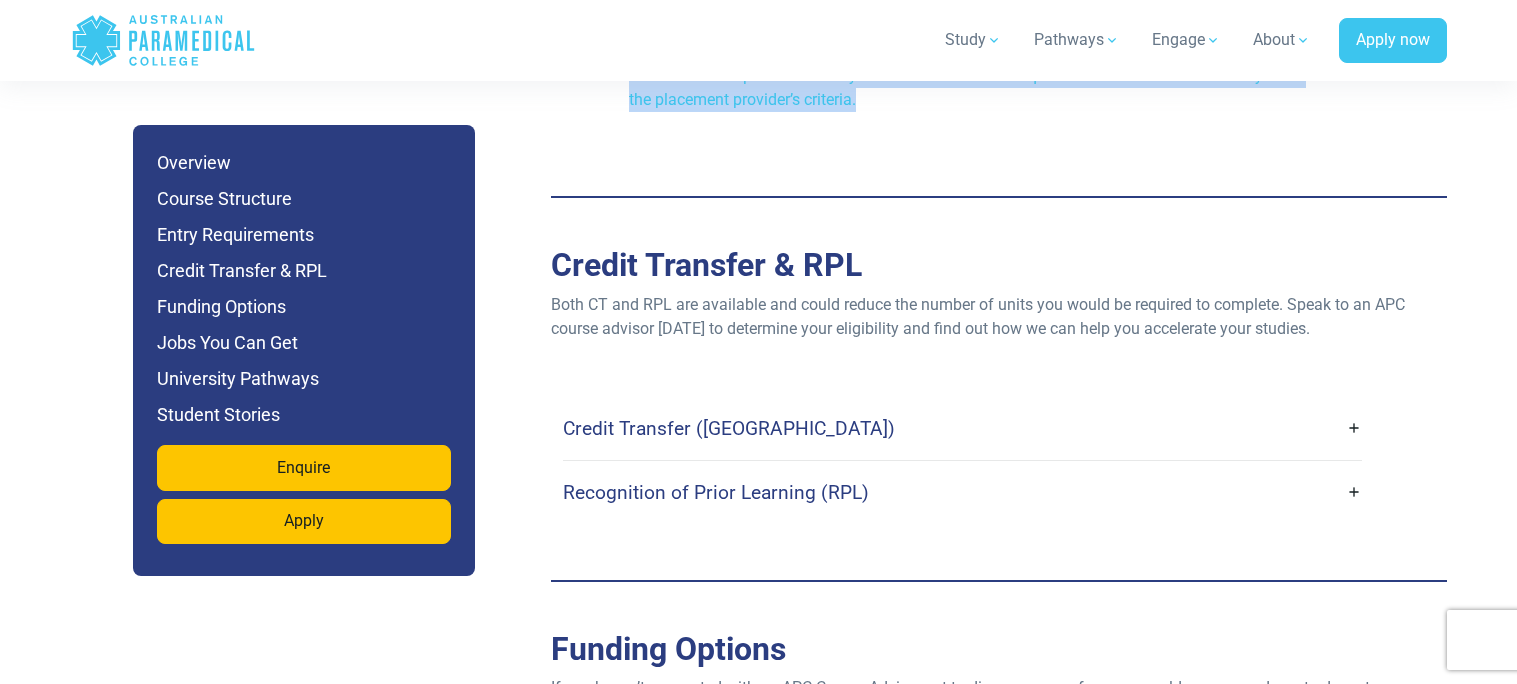 click on "Credit Transfer ([GEOGRAPHIC_DATA])" at bounding box center [962, 428] 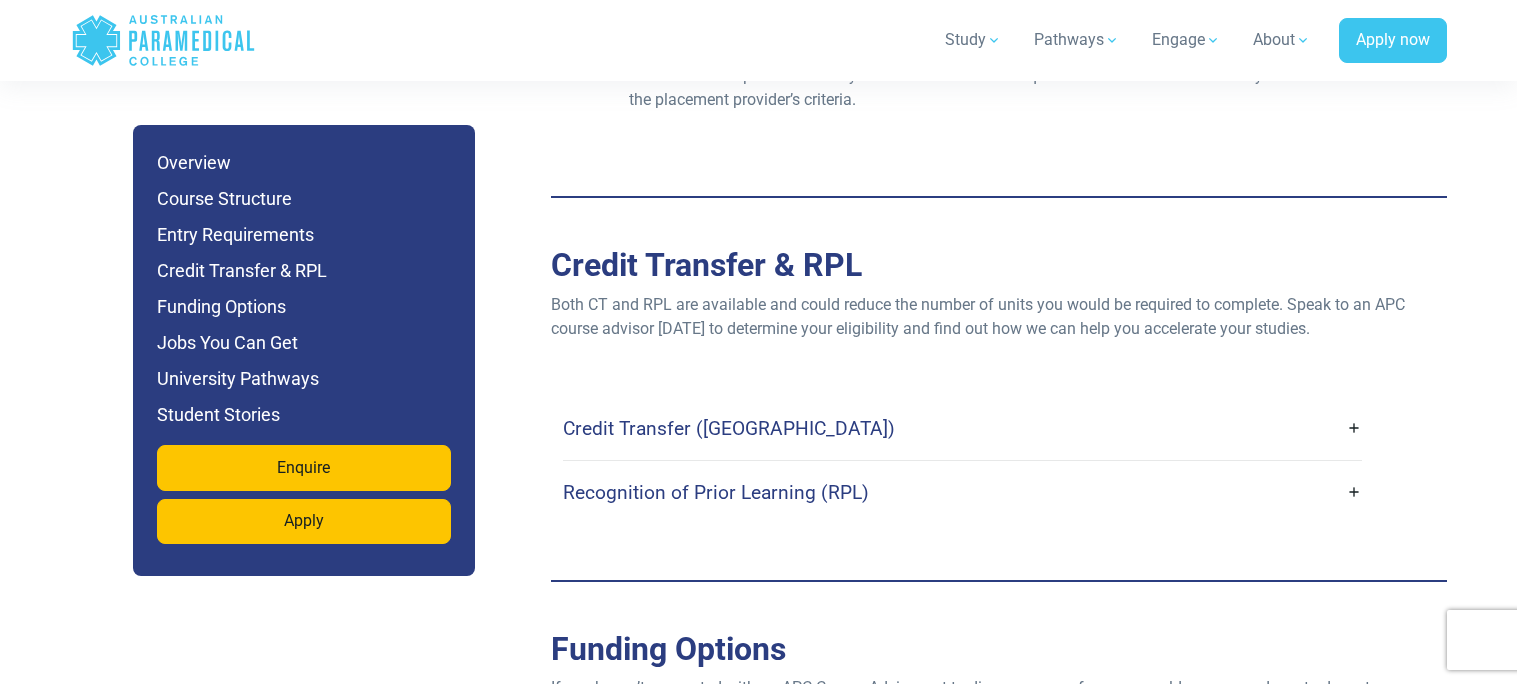 click on "Credit Transfer ([GEOGRAPHIC_DATA])" at bounding box center [962, 428] 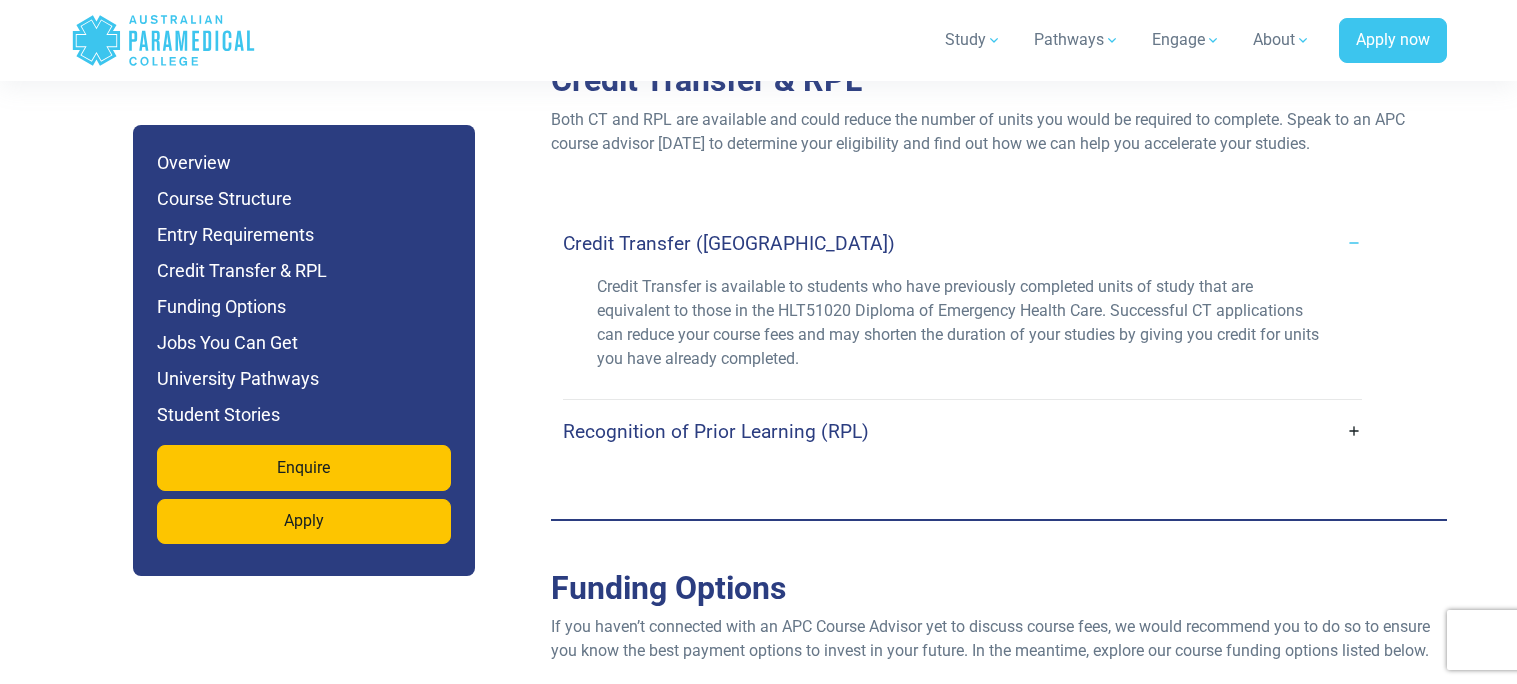 scroll, scrollTop: 8708, scrollLeft: 0, axis: vertical 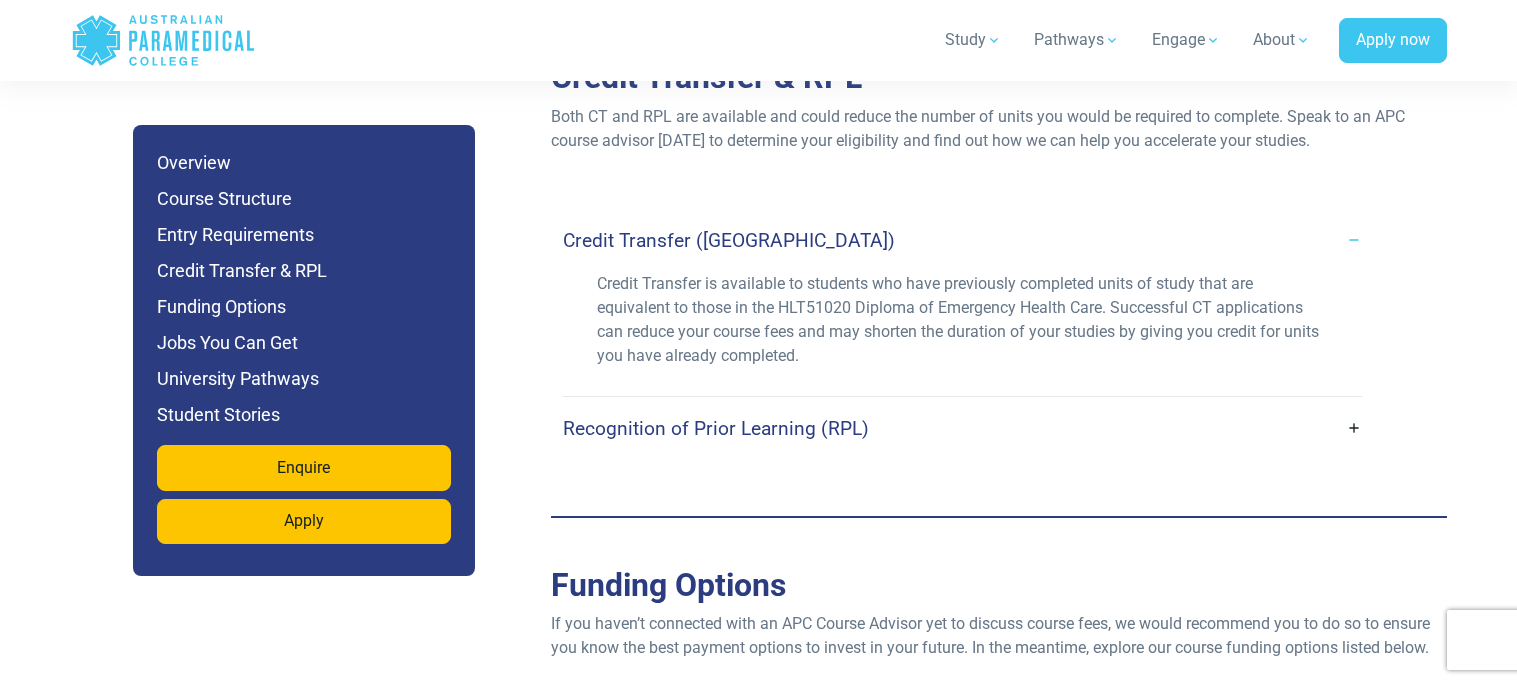 click on "Recognition of Prior Learning (RPL)" at bounding box center [716, 428] 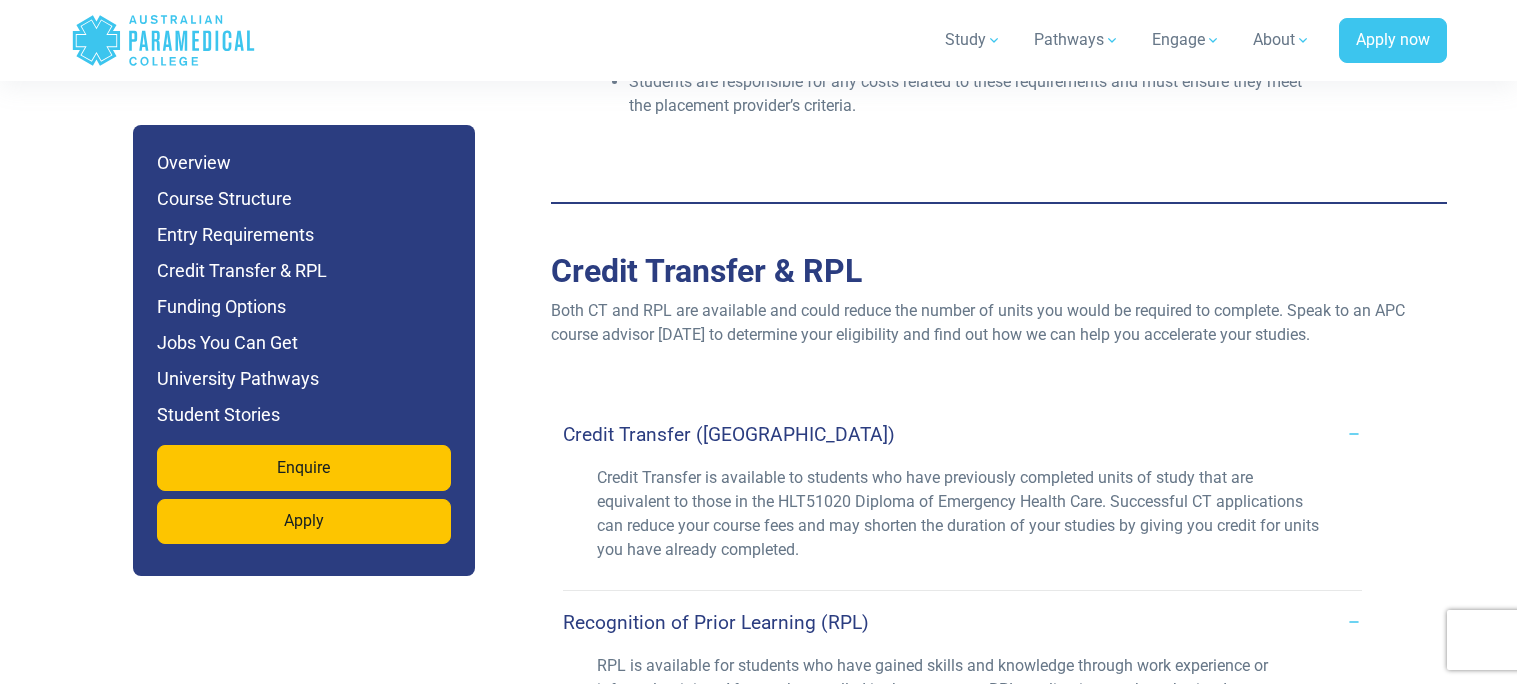 scroll, scrollTop: 8498, scrollLeft: 0, axis: vertical 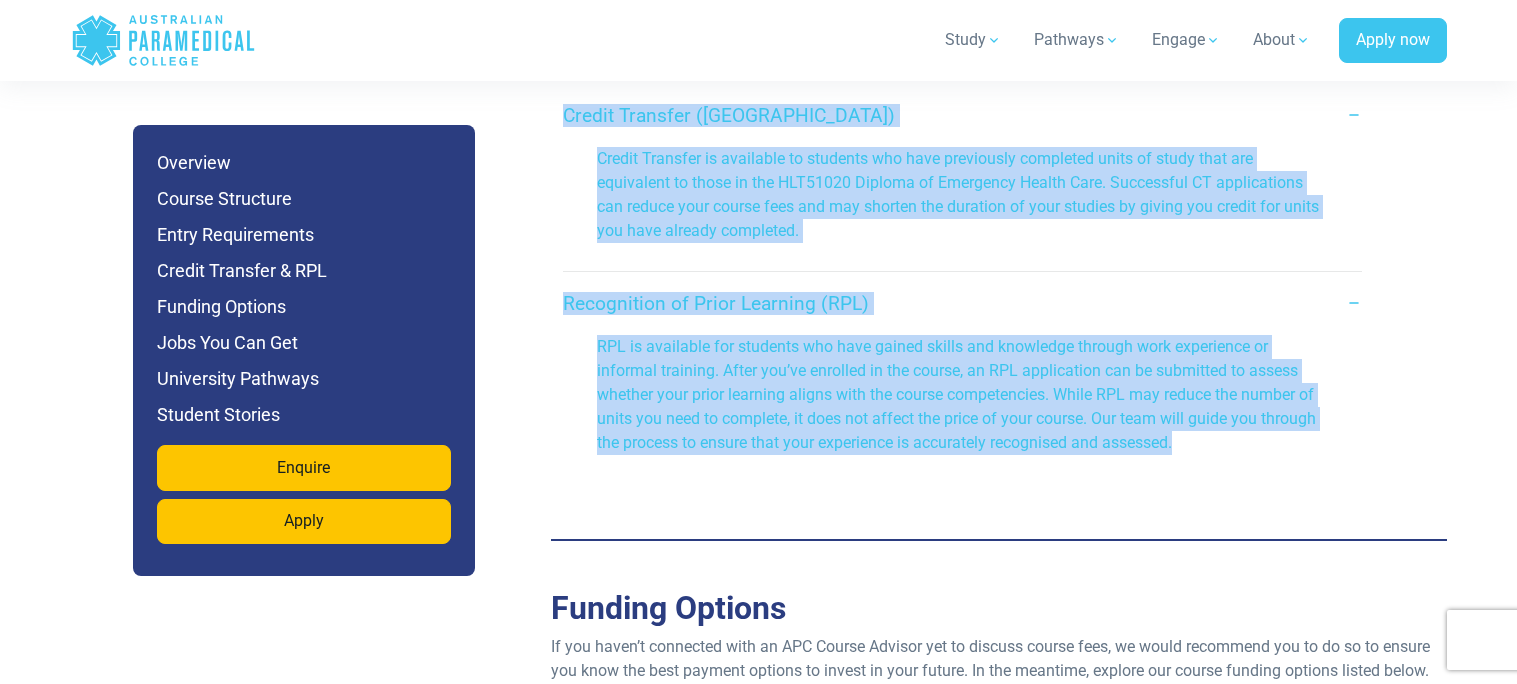 drag, startPoint x: 545, startPoint y: 197, endPoint x: 1195, endPoint y: 379, distance: 674.99927 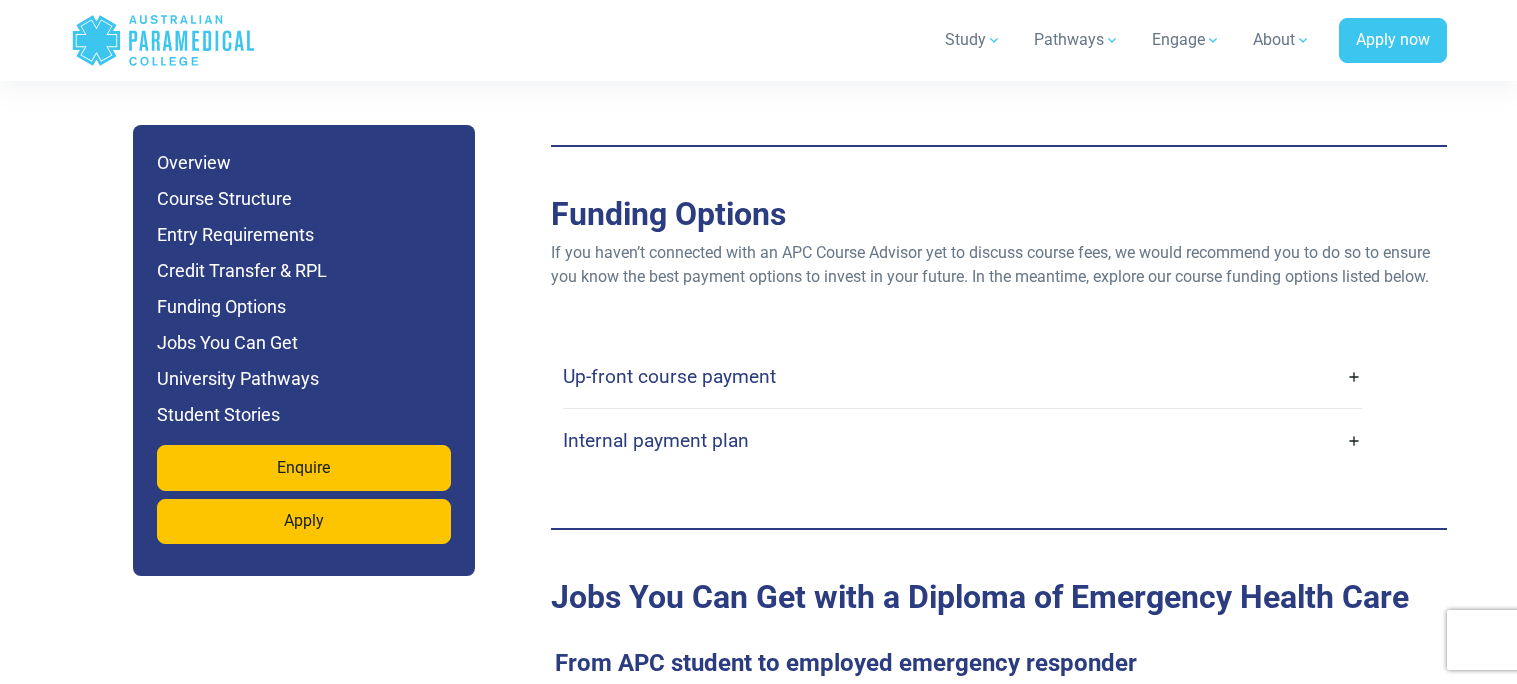 scroll, scrollTop: 9239, scrollLeft: 0, axis: vertical 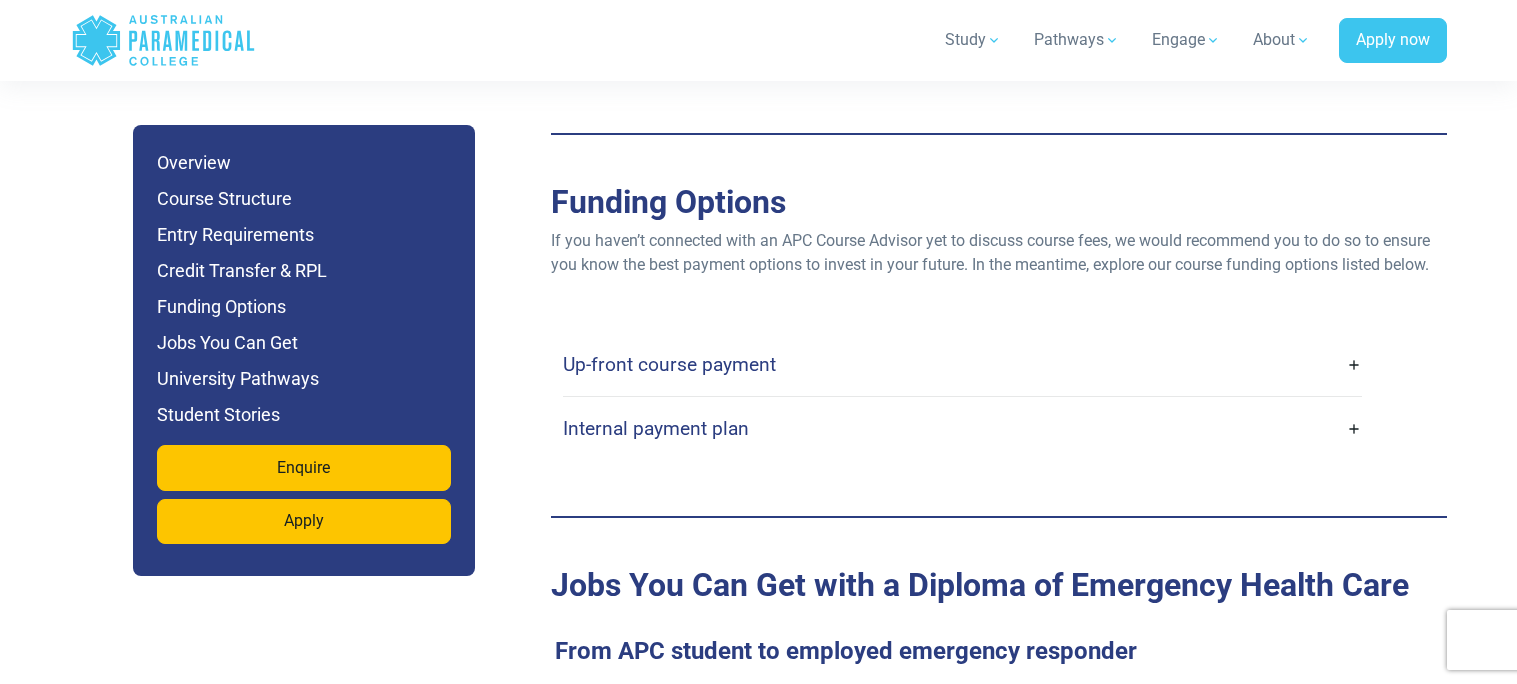 click on "Up-front course payment" at bounding box center (962, 364) 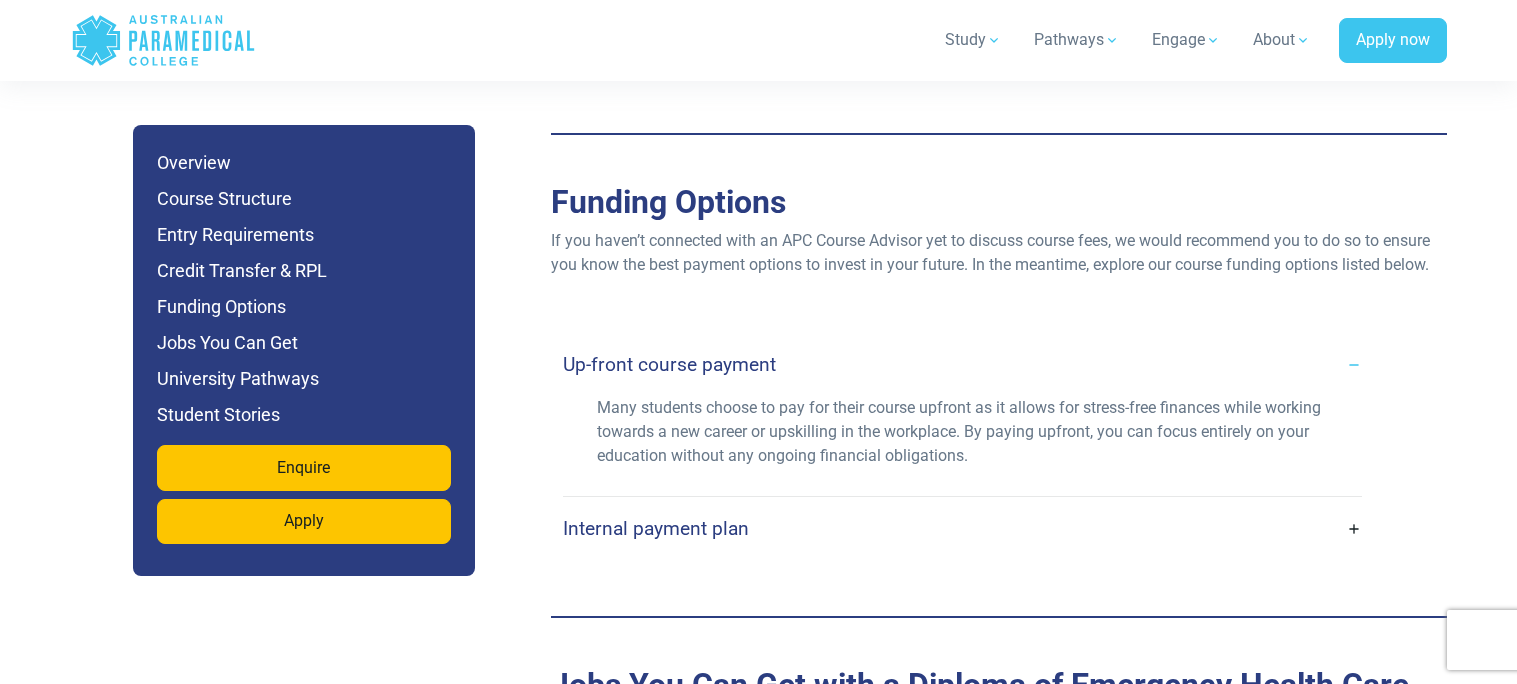 click on "Internal payment plan" at bounding box center (962, 528) 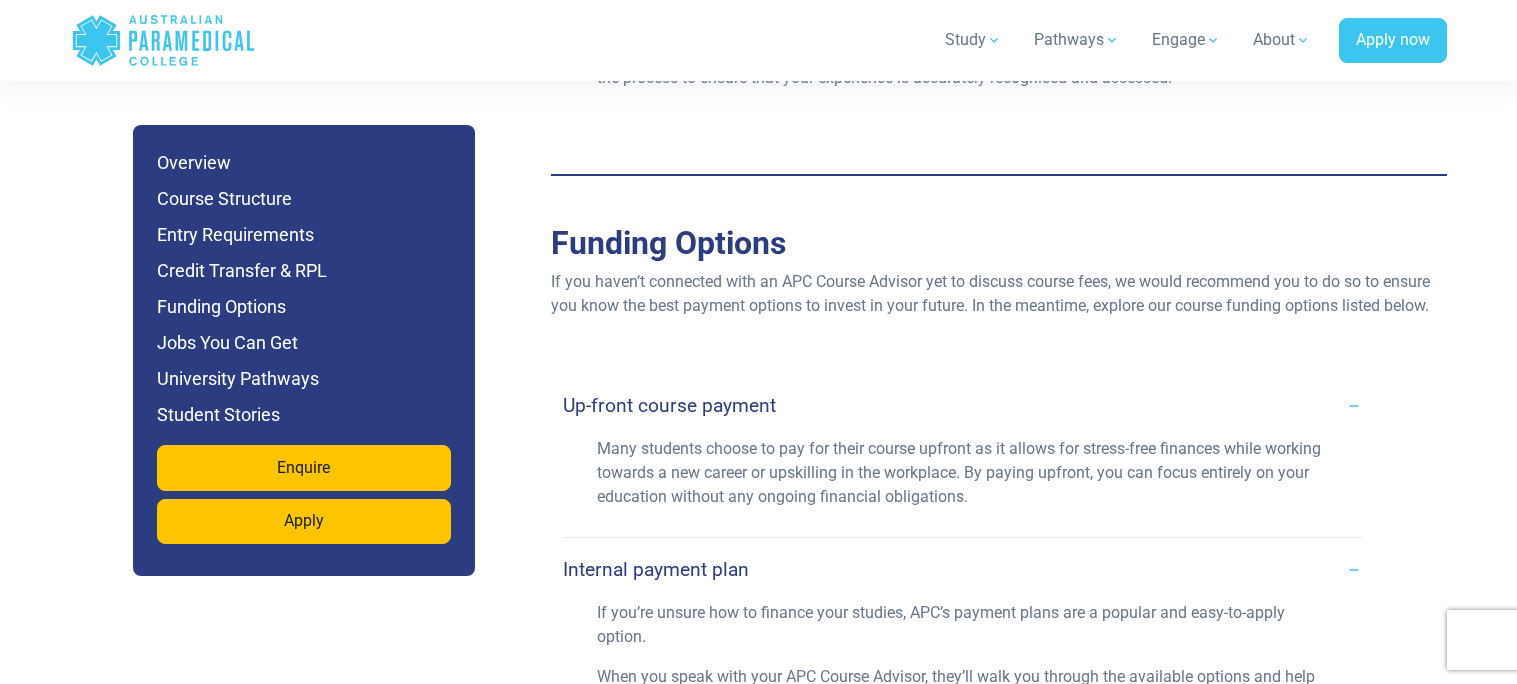 scroll, scrollTop: 9199, scrollLeft: 0, axis: vertical 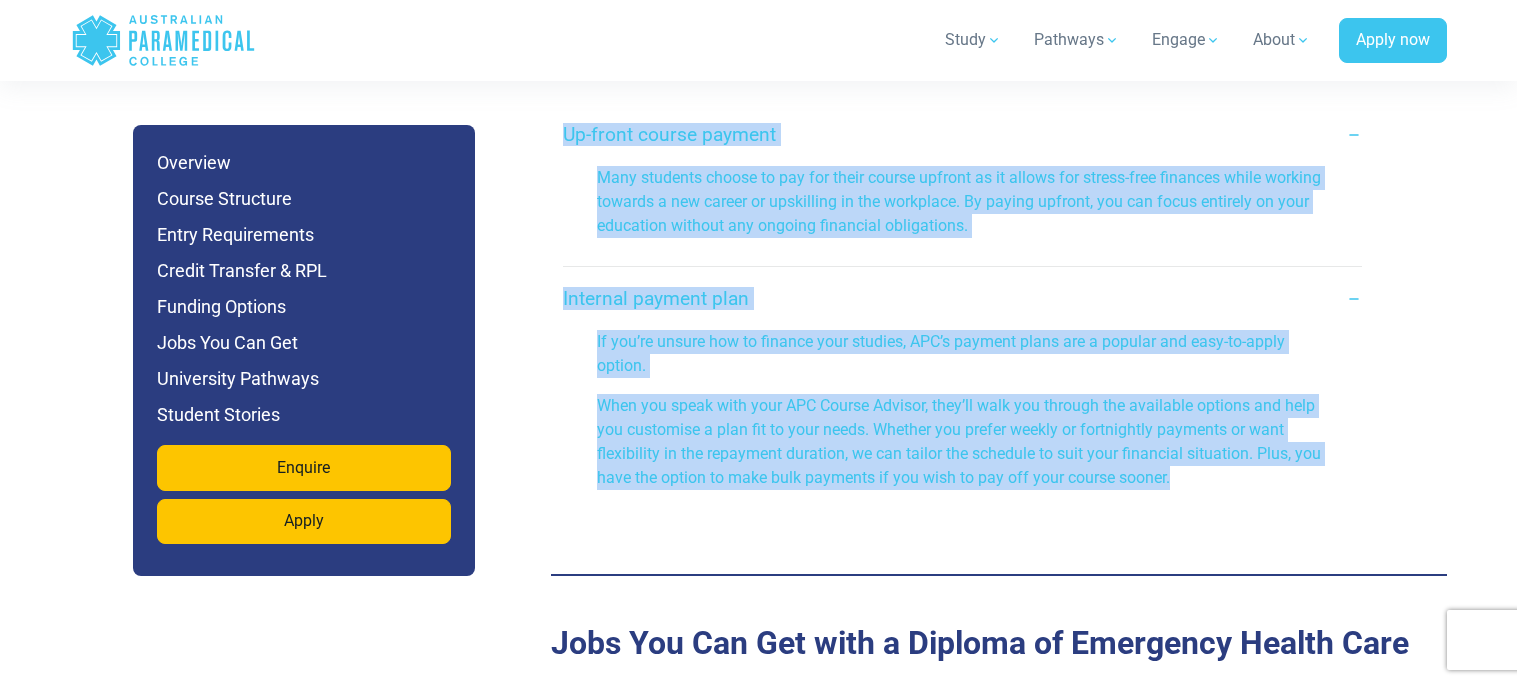 drag, startPoint x: 546, startPoint y: 157, endPoint x: 1187, endPoint y: 419, distance: 692.4774 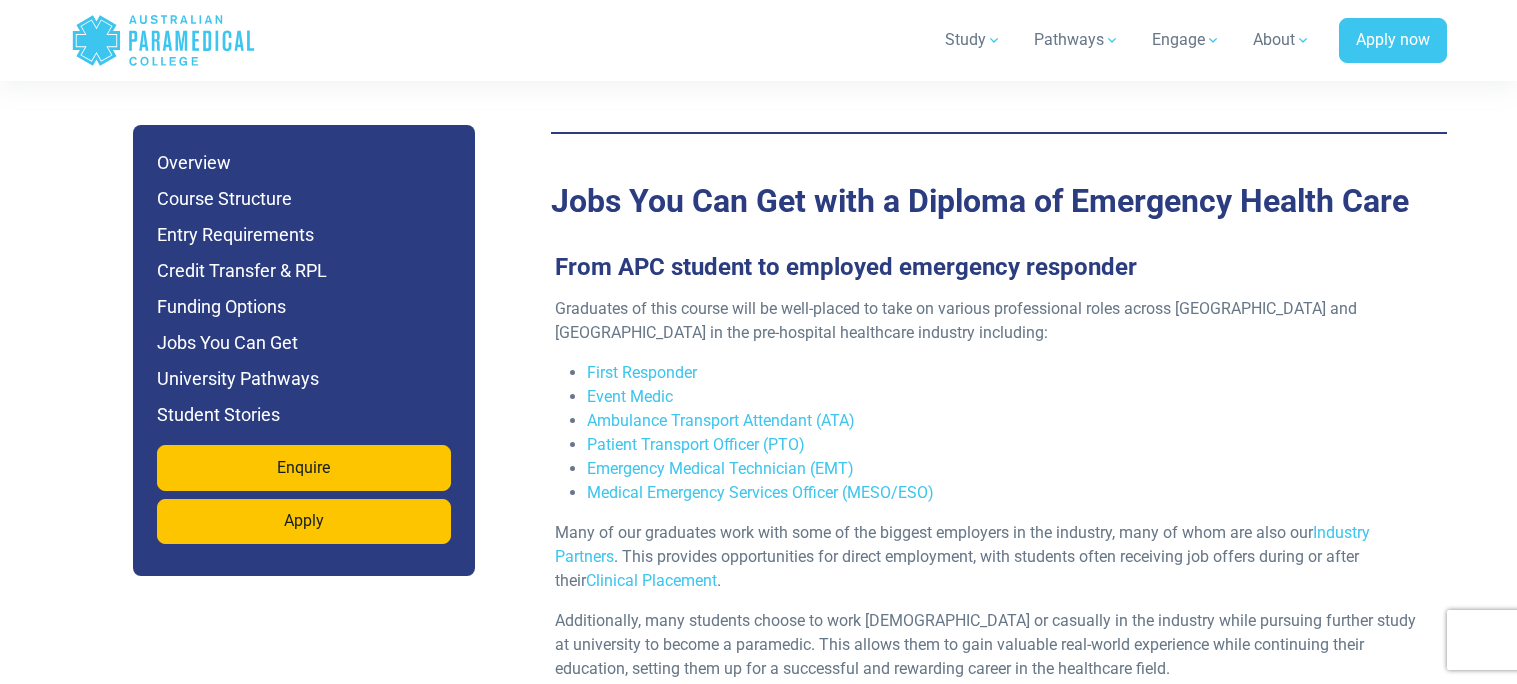scroll, scrollTop: 9916, scrollLeft: 0, axis: vertical 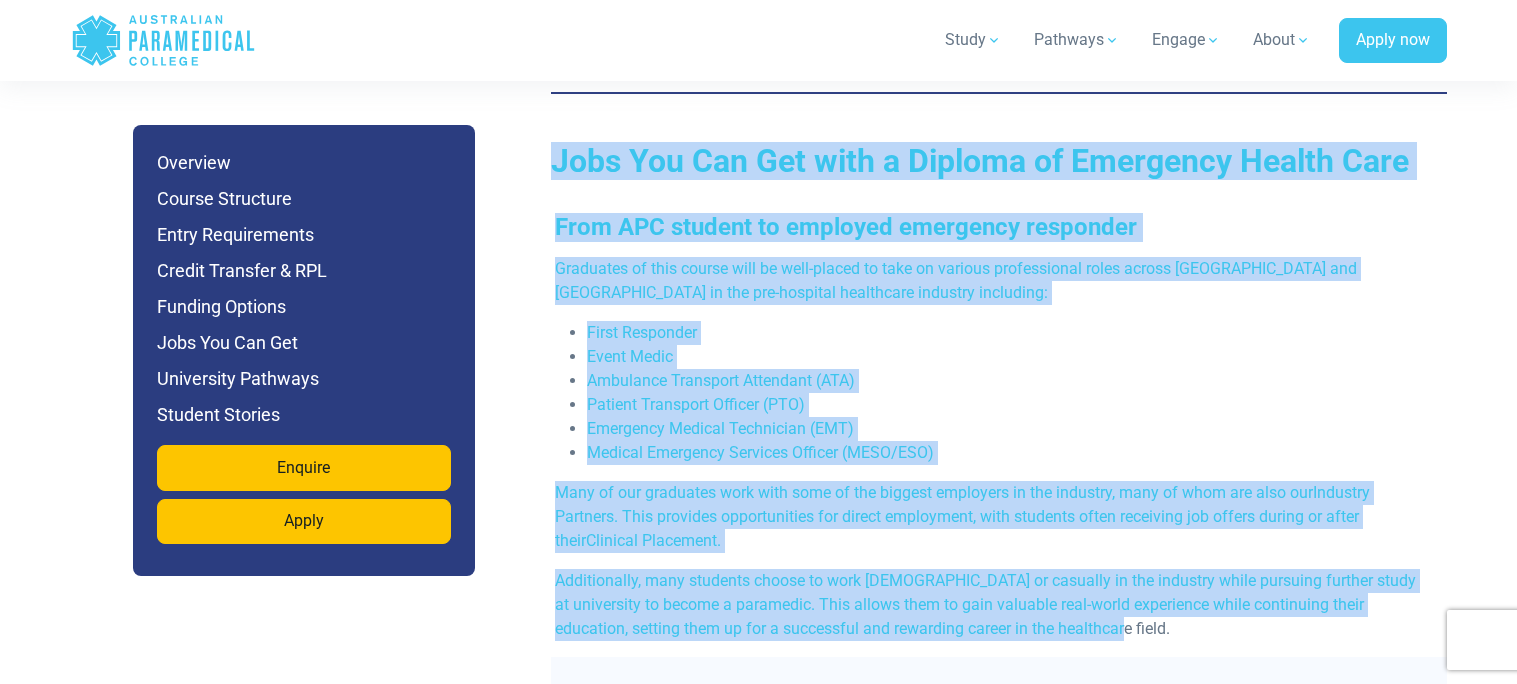 drag, startPoint x: 552, startPoint y: 114, endPoint x: 1052, endPoint y: 557, distance: 668.01874 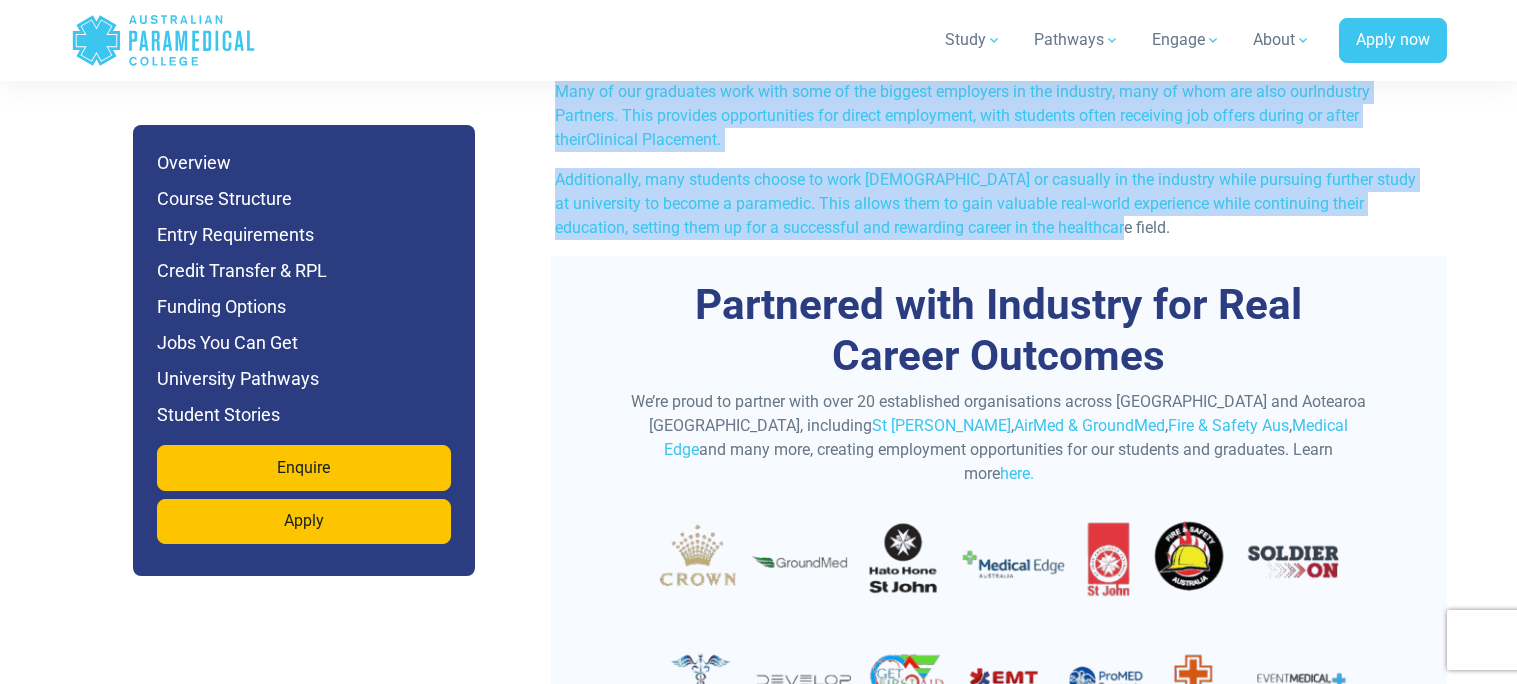 scroll, scrollTop: 10353, scrollLeft: 0, axis: vertical 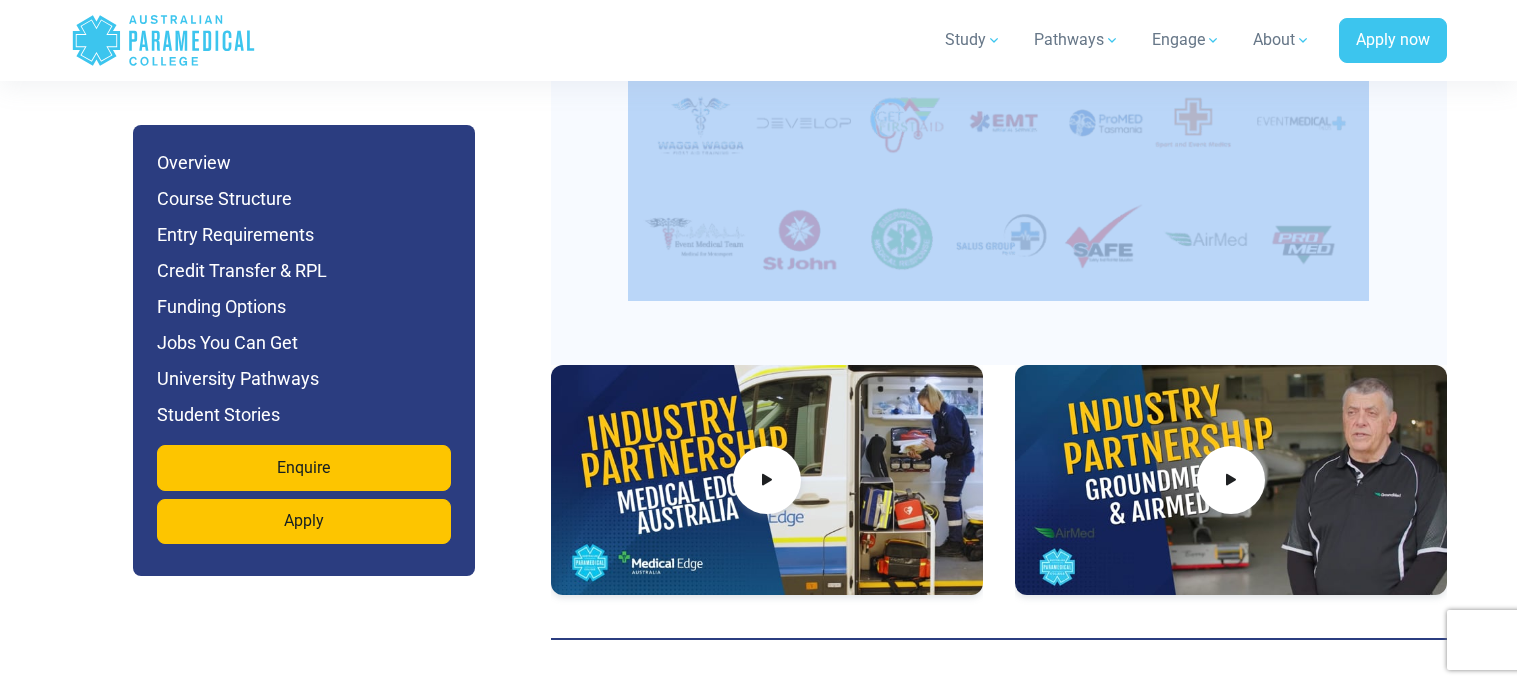 drag, startPoint x: 696, startPoint y: 213, endPoint x: 1294, endPoint y: 185, distance: 598.65515 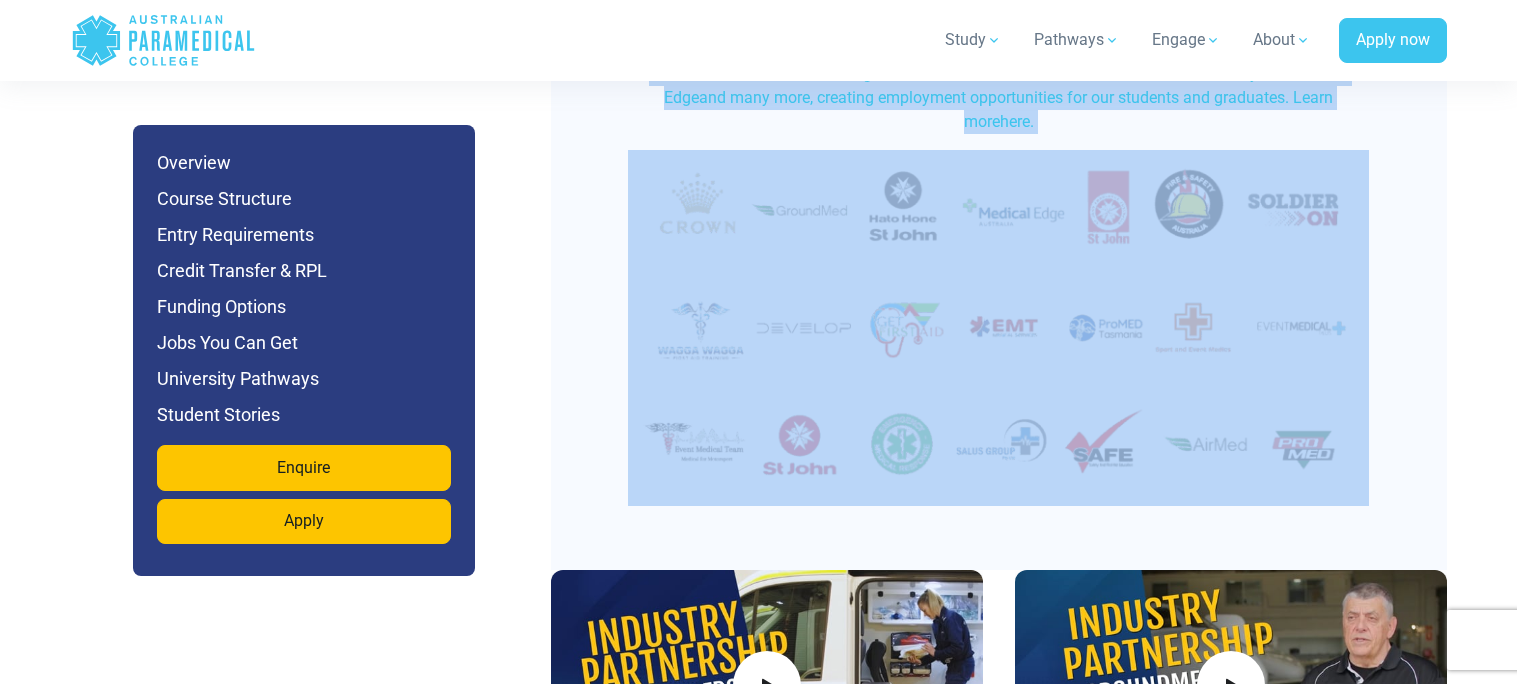 scroll, scrollTop: 10698, scrollLeft: 0, axis: vertical 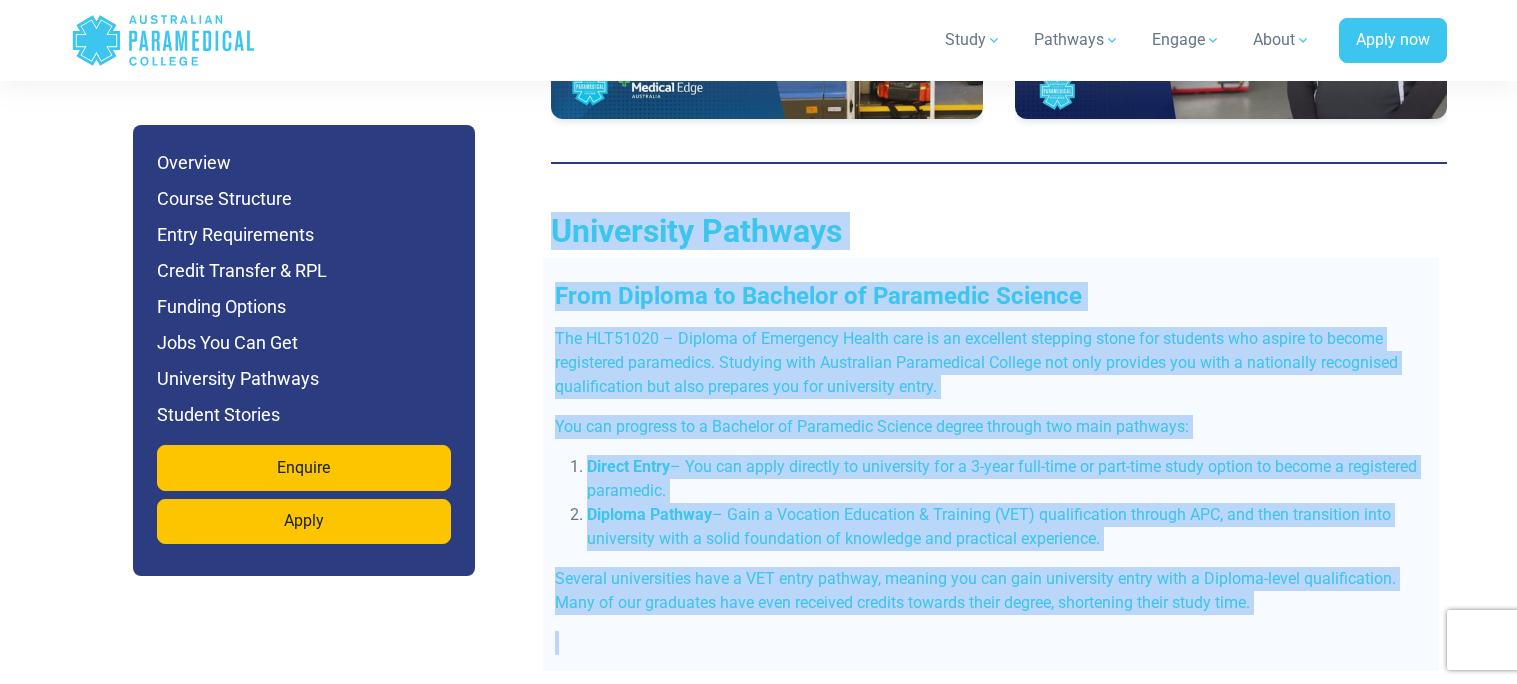 drag, startPoint x: 547, startPoint y: 125, endPoint x: 1194, endPoint y: 548, distance: 773.0058 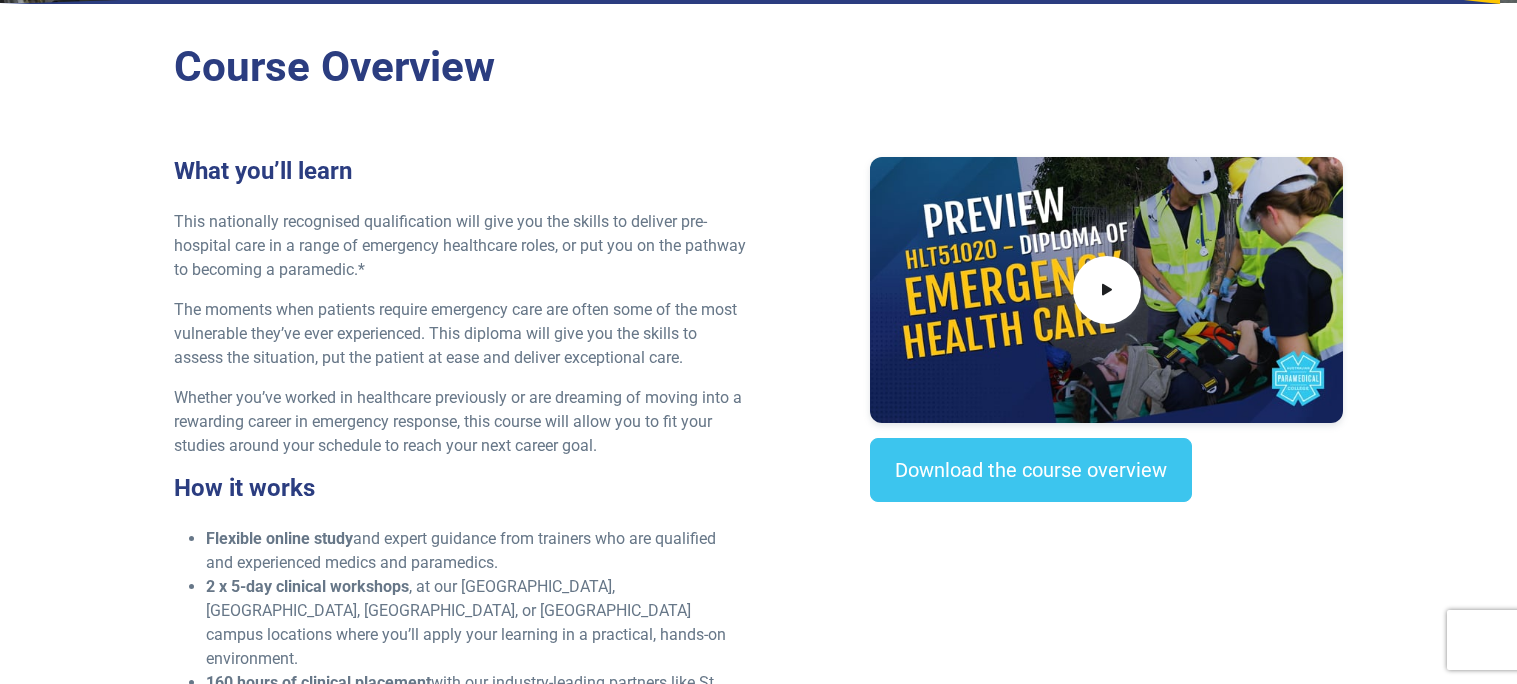 scroll, scrollTop: 0, scrollLeft: 0, axis: both 